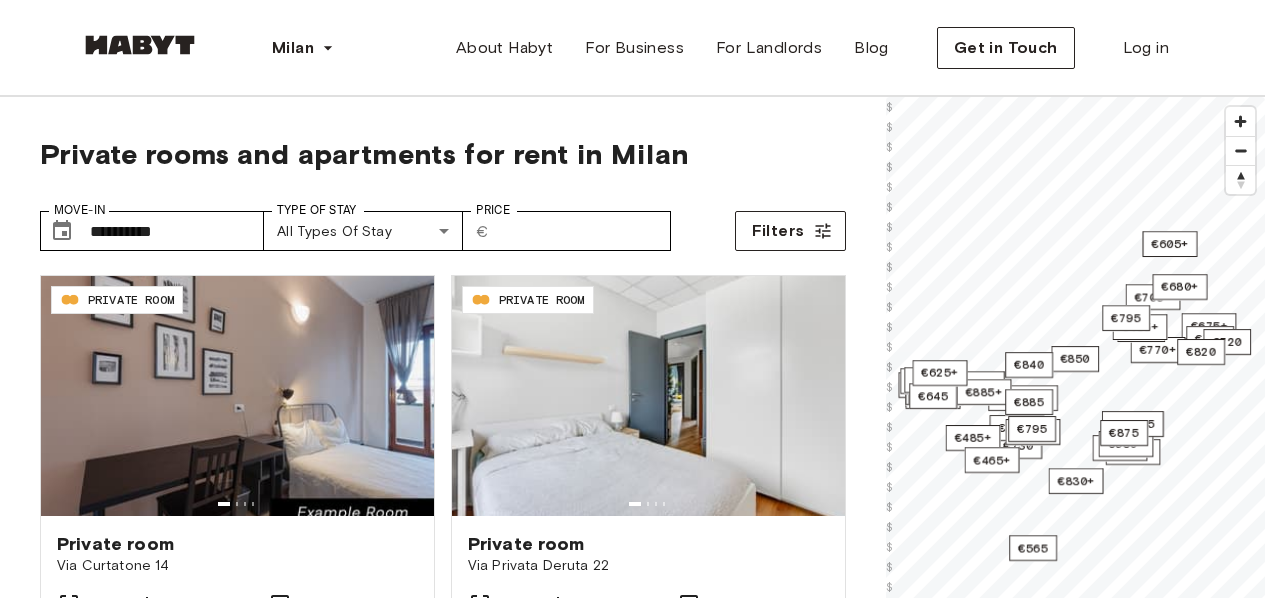 scroll, scrollTop: 0, scrollLeft: 0, axis: both 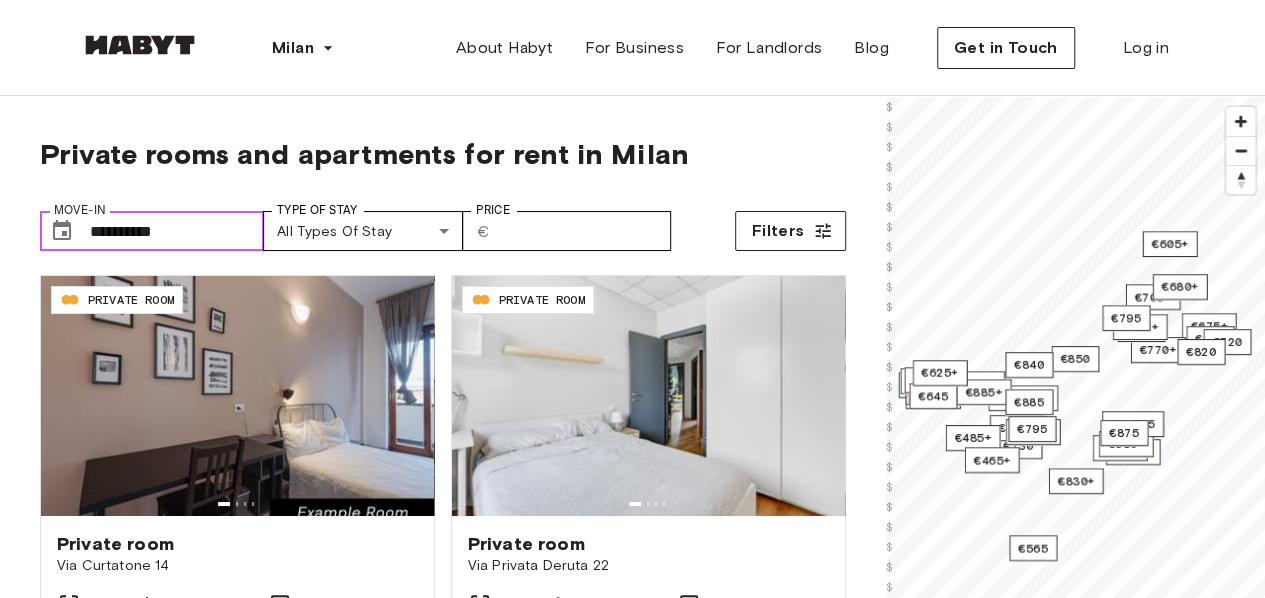 click on "**********" at bounding box center (177, 231) 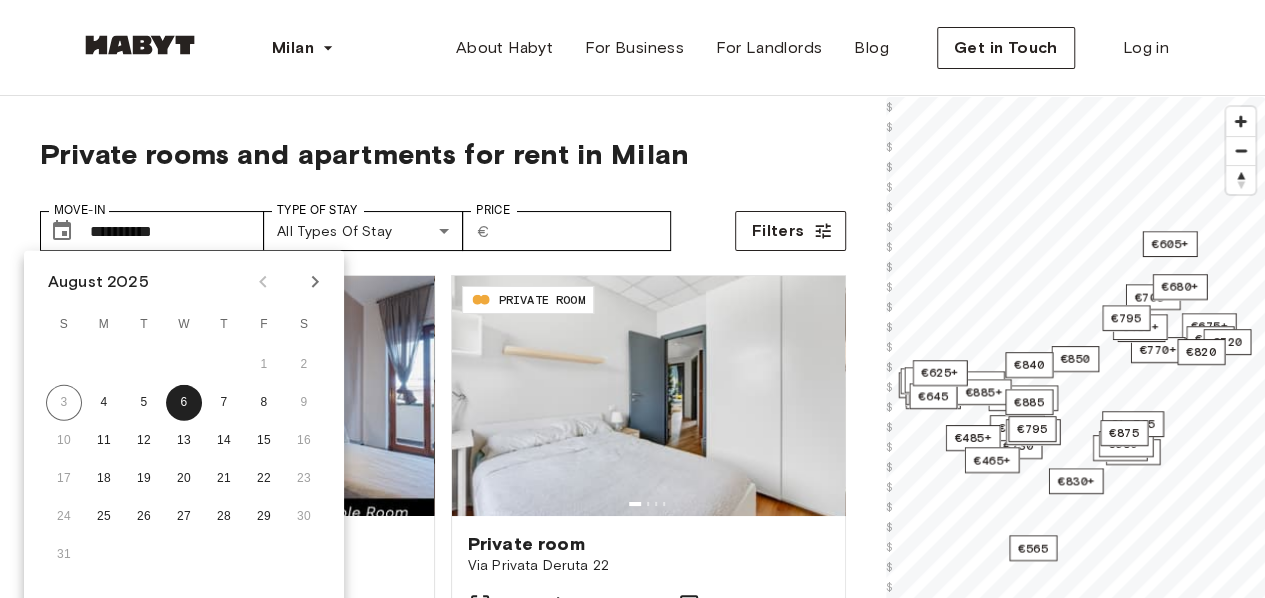 click at bounding box center (315, 282) 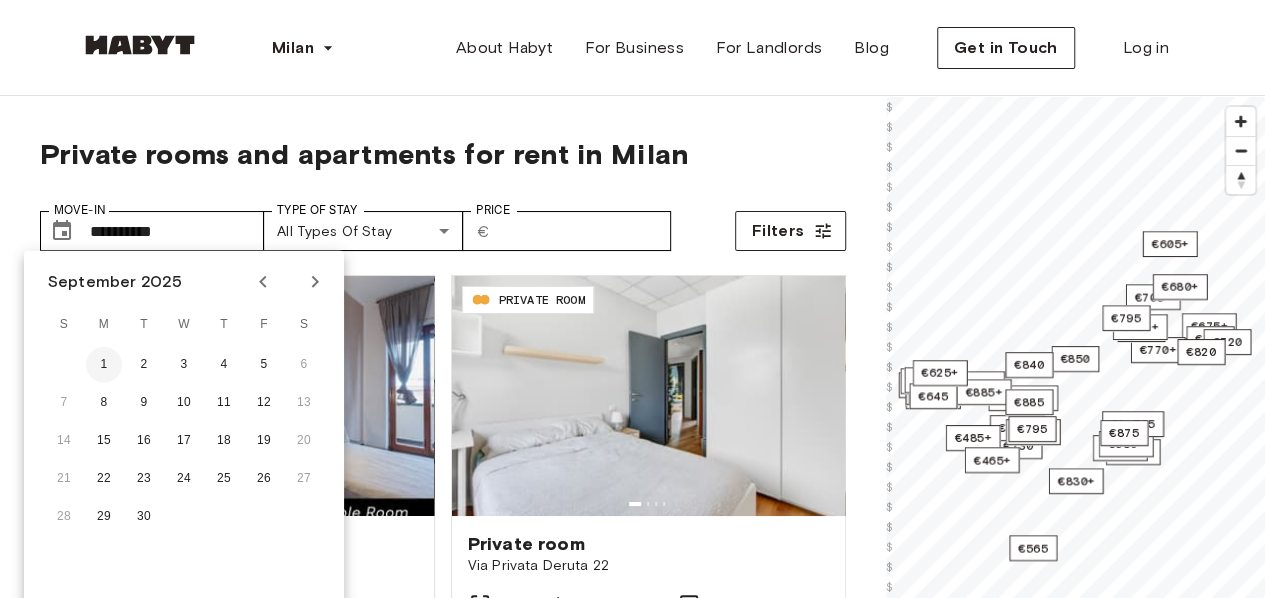 click on "1" at bounding box center [104, 365] 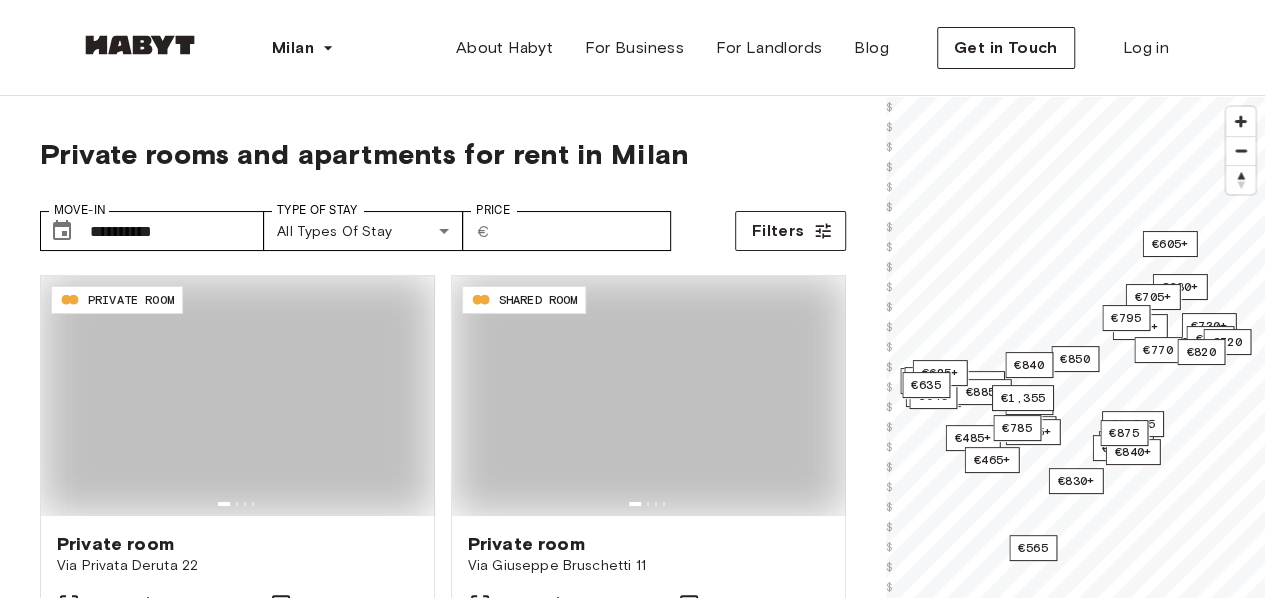 type on "**********" 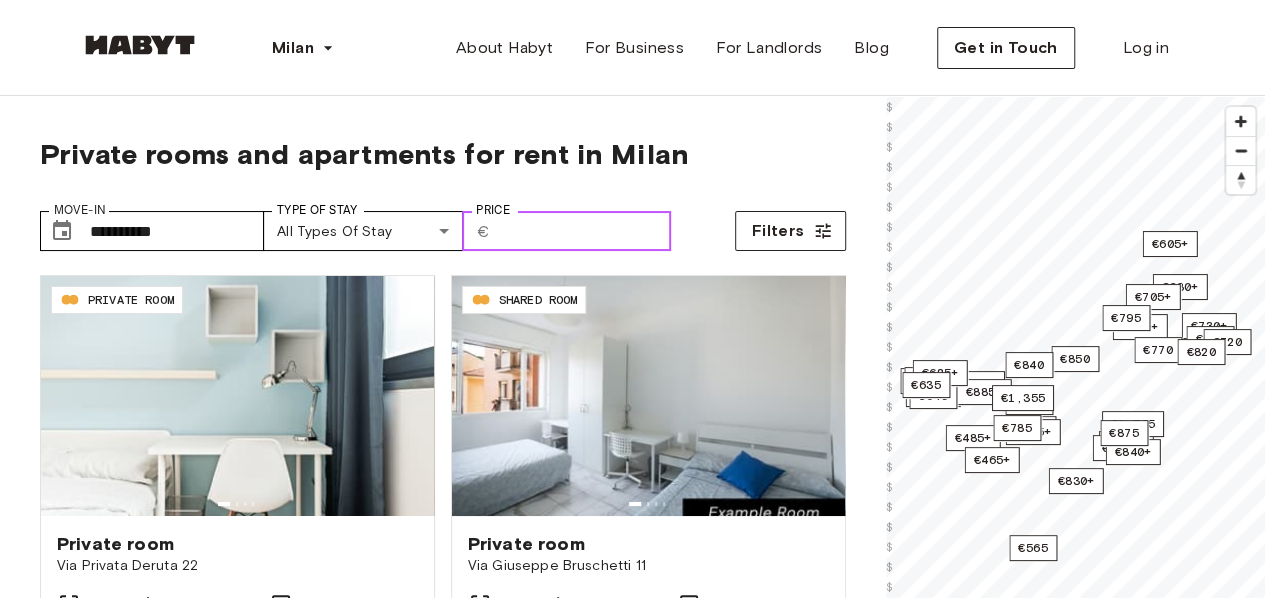 click on "Price" at bounding box center (584, 231) 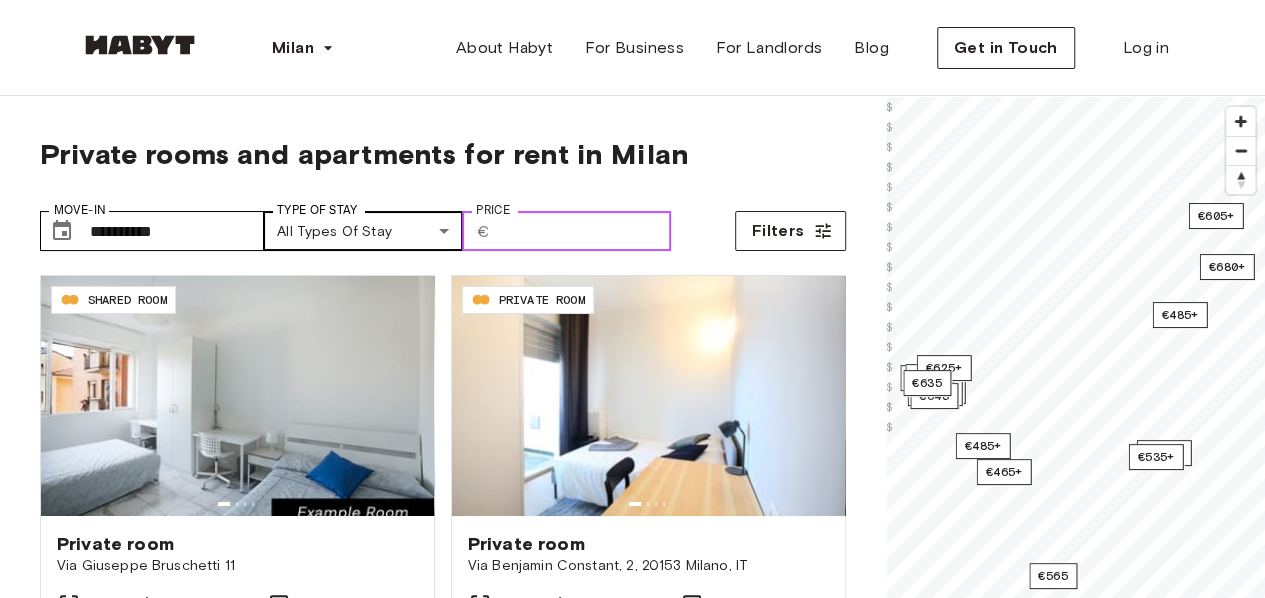 type on "***" 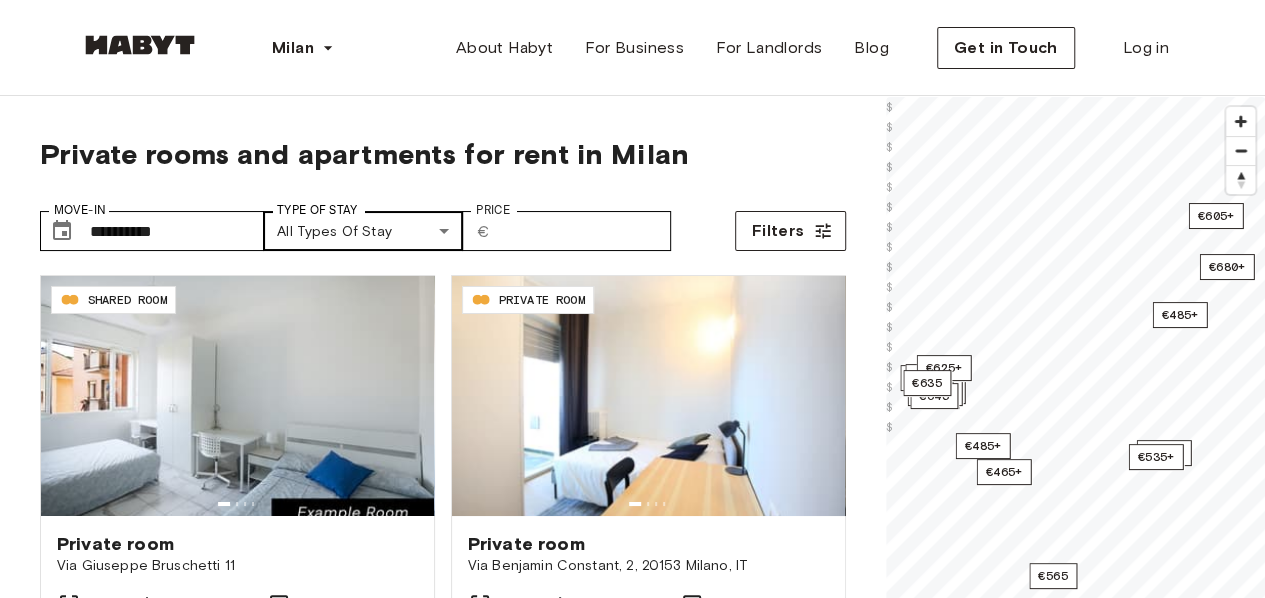 click on "**********" at bounding box center (632, 2393) 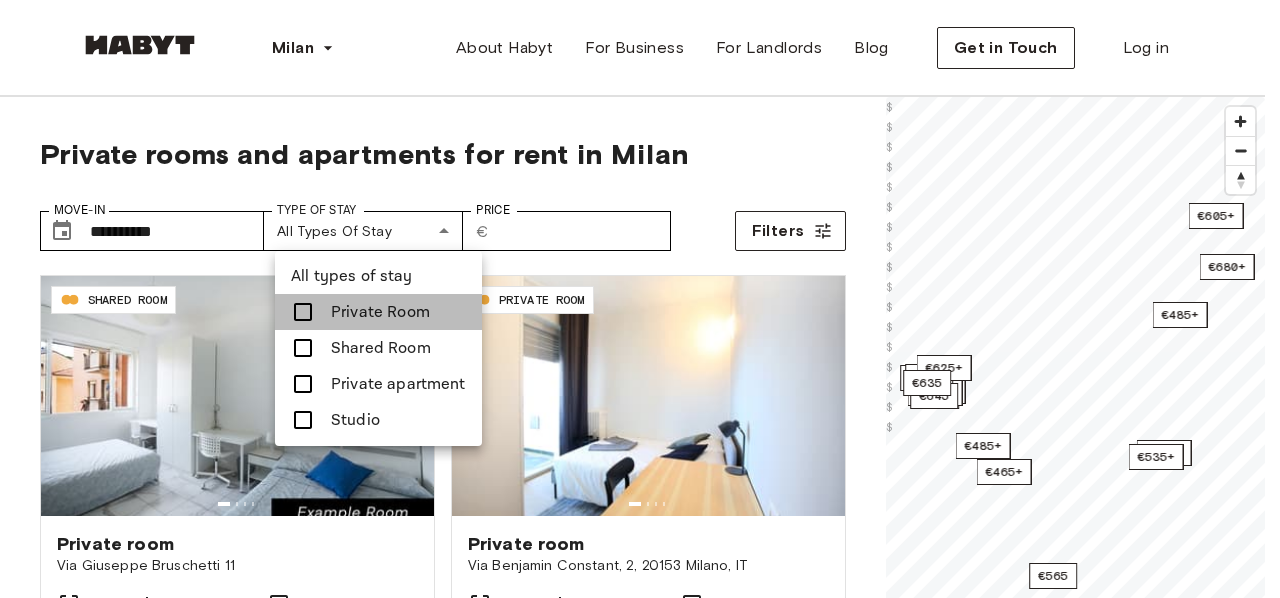 click on "Private Room" at bounding box center (380, 312) 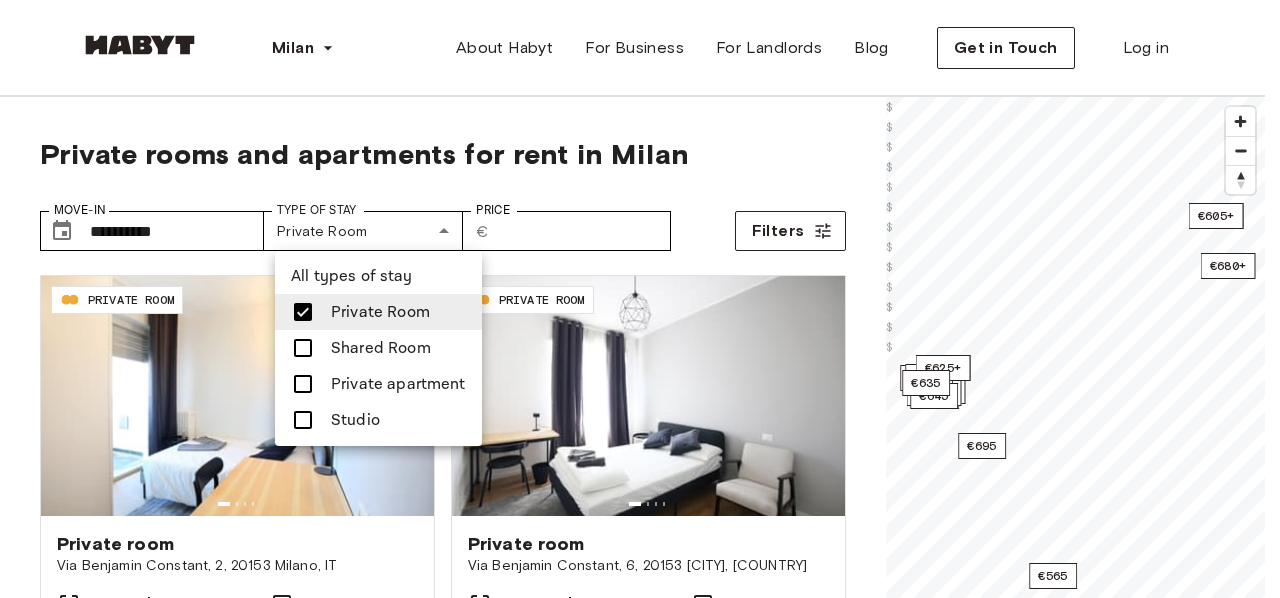 click at bounding box center (640, 299) 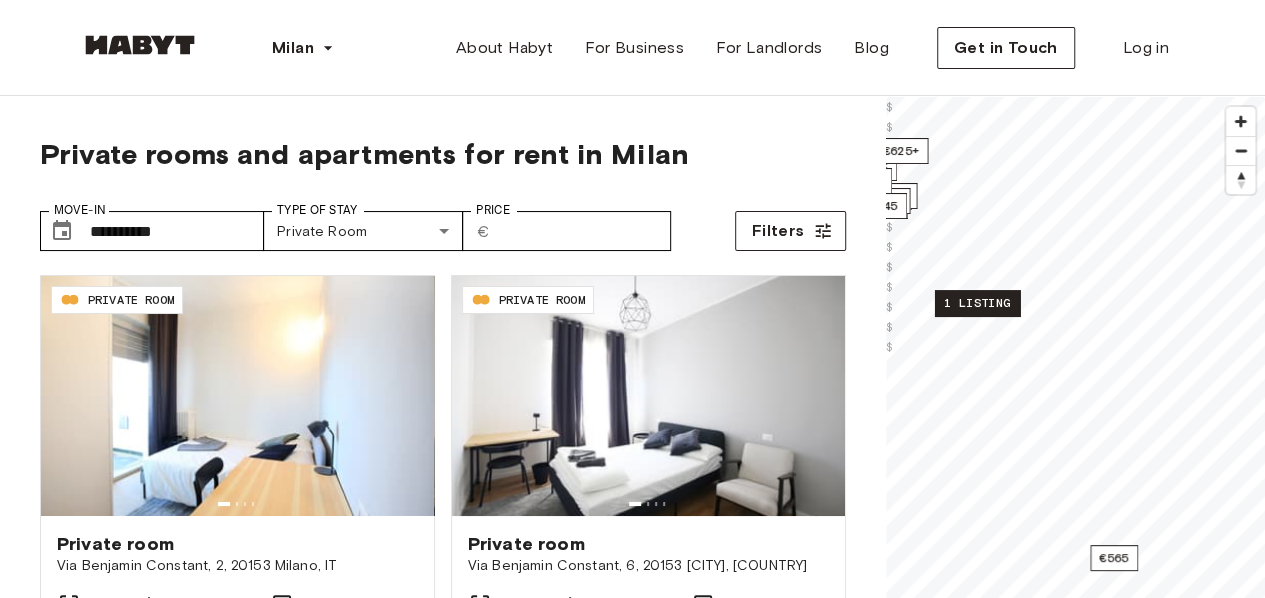 click on "1 listing" at bounding box center [976, 303] 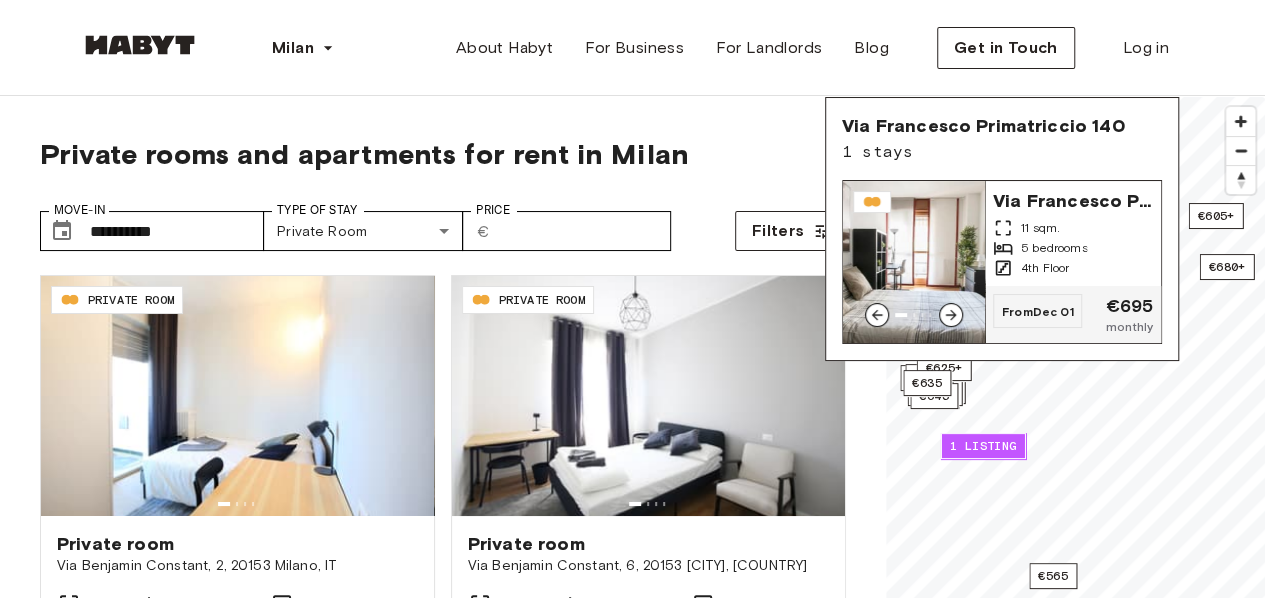 click at bounding box center (951, 315) 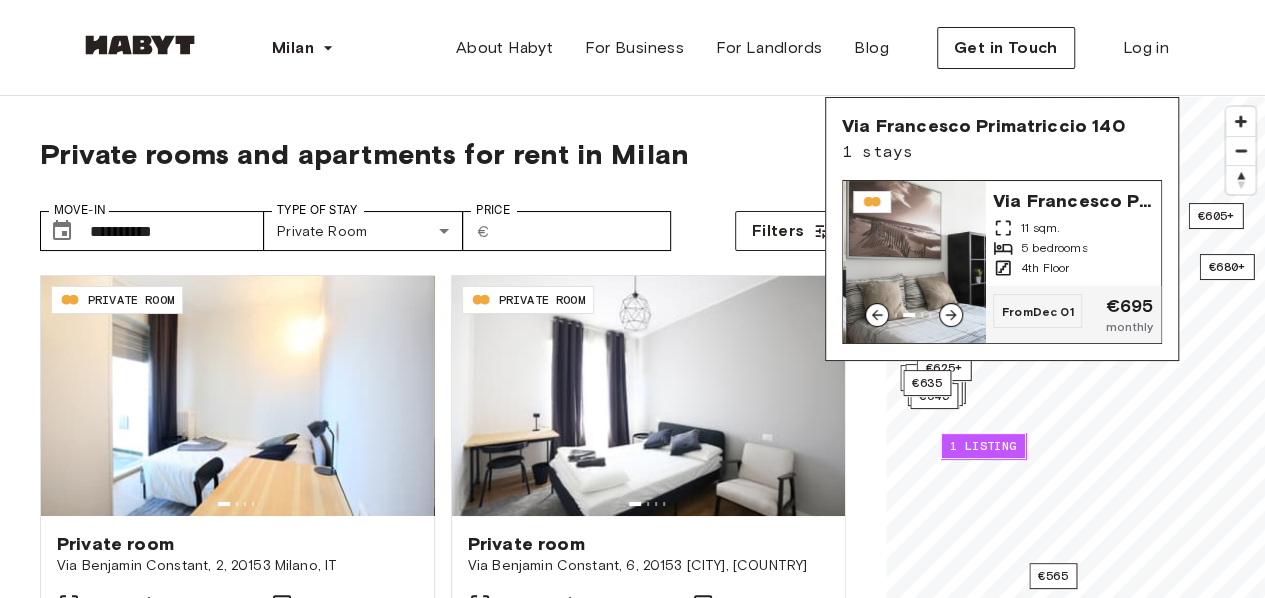 click at bounding box center [951, 315] 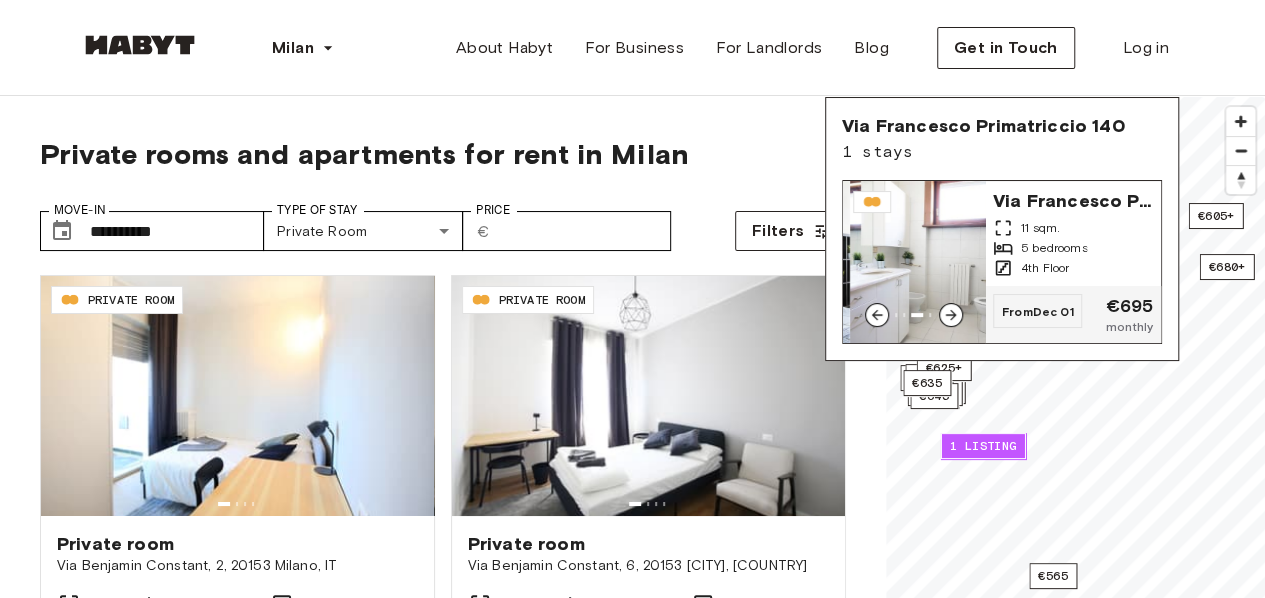 click at bounding box center (951, 315) 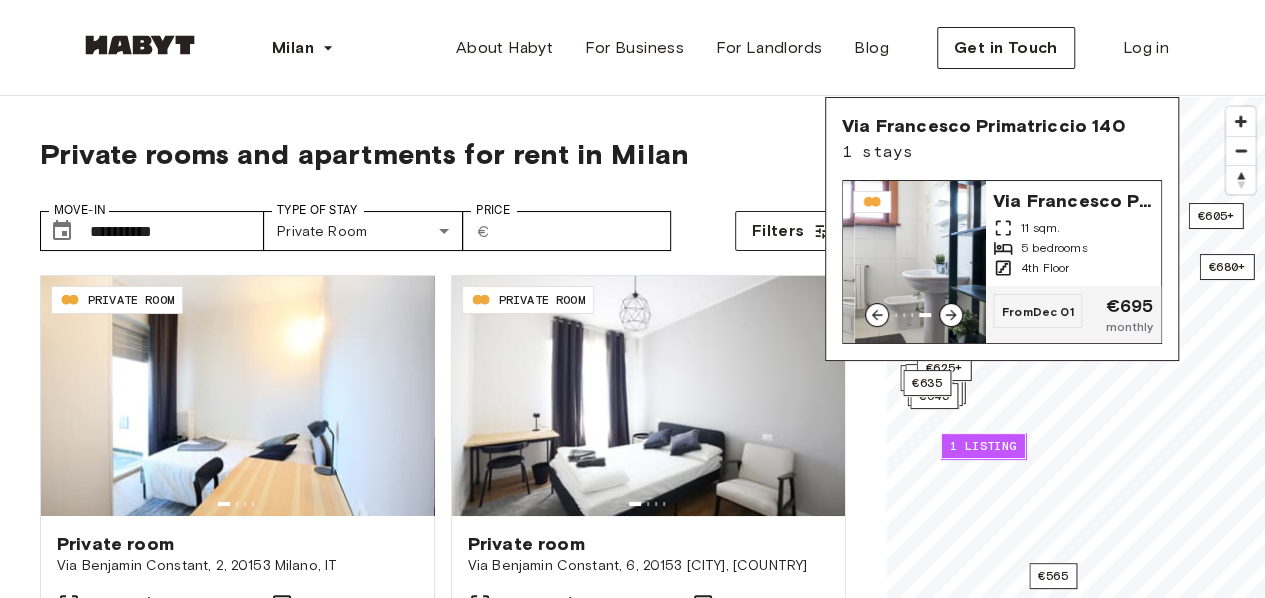 click at bounding box center (951, 315) 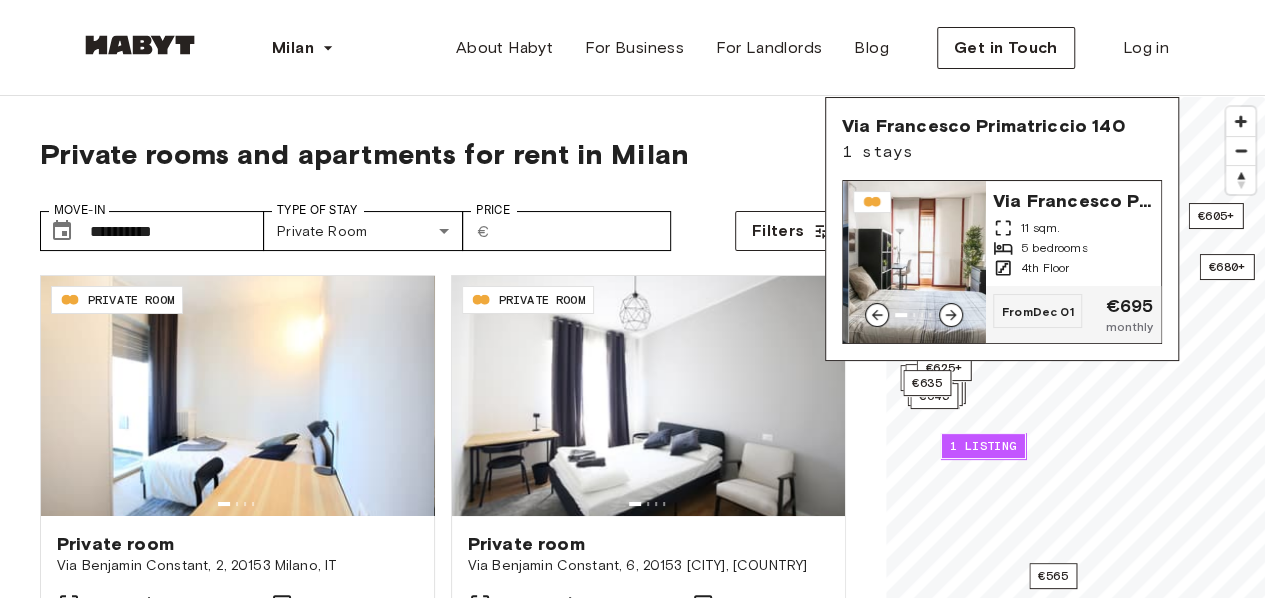 click at bounding box center (951, 315) 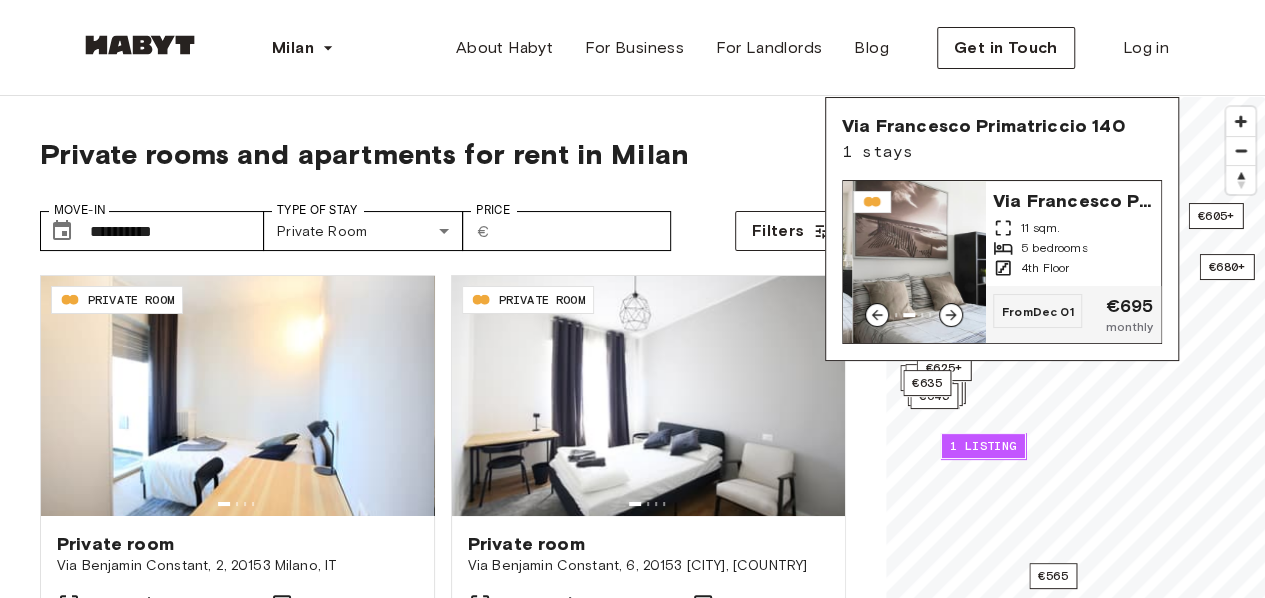 click at bounding box center [951, 315] 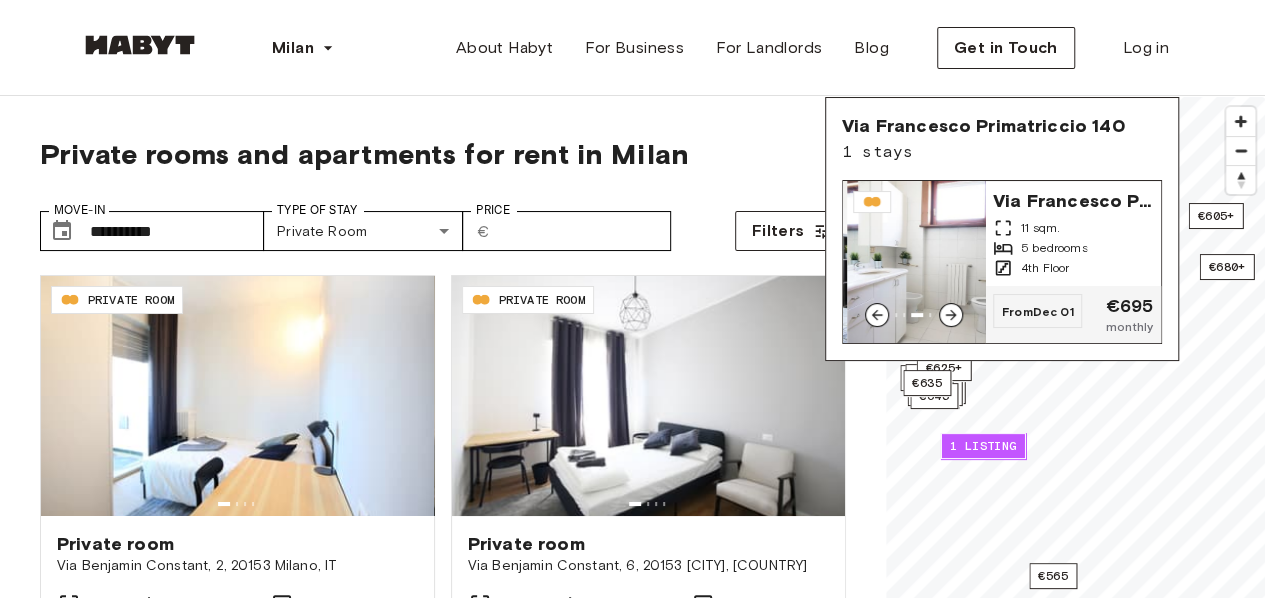click at bounding box center [951, 315] 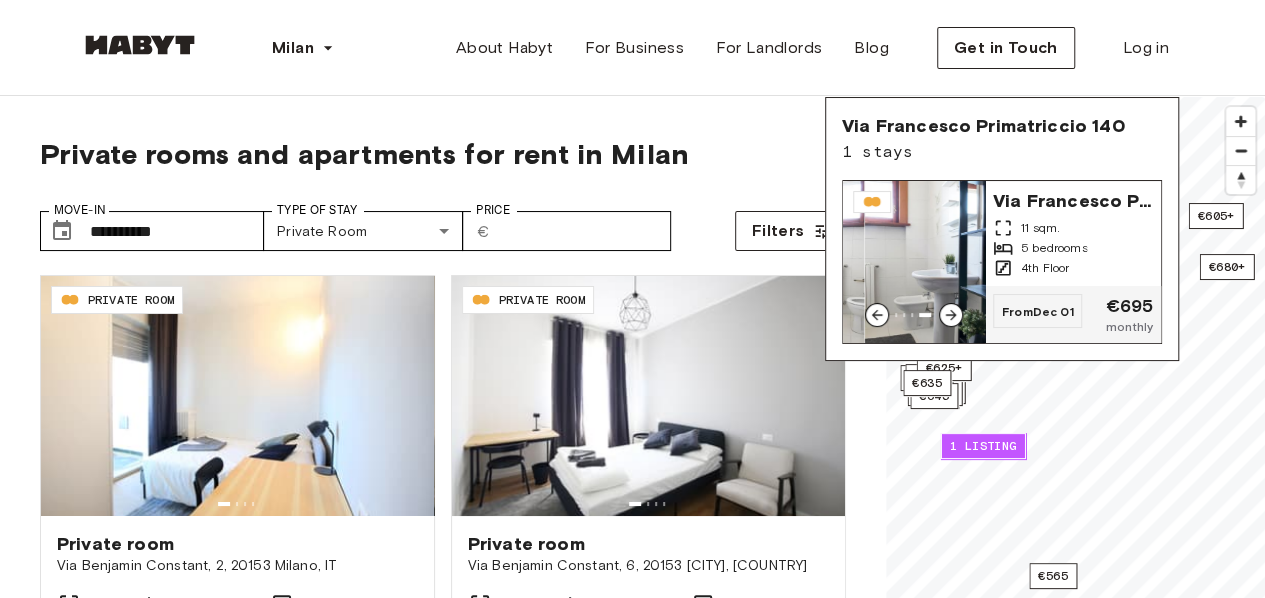 click at bounding box center (951, 315) 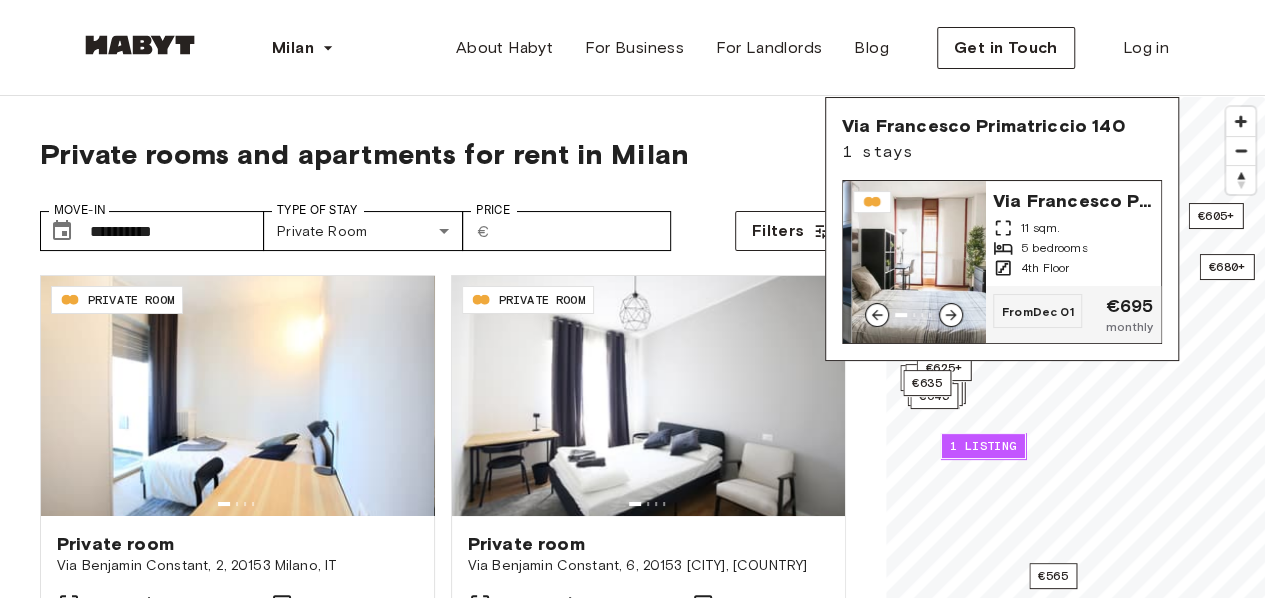 click at bounding box center [923, 262] 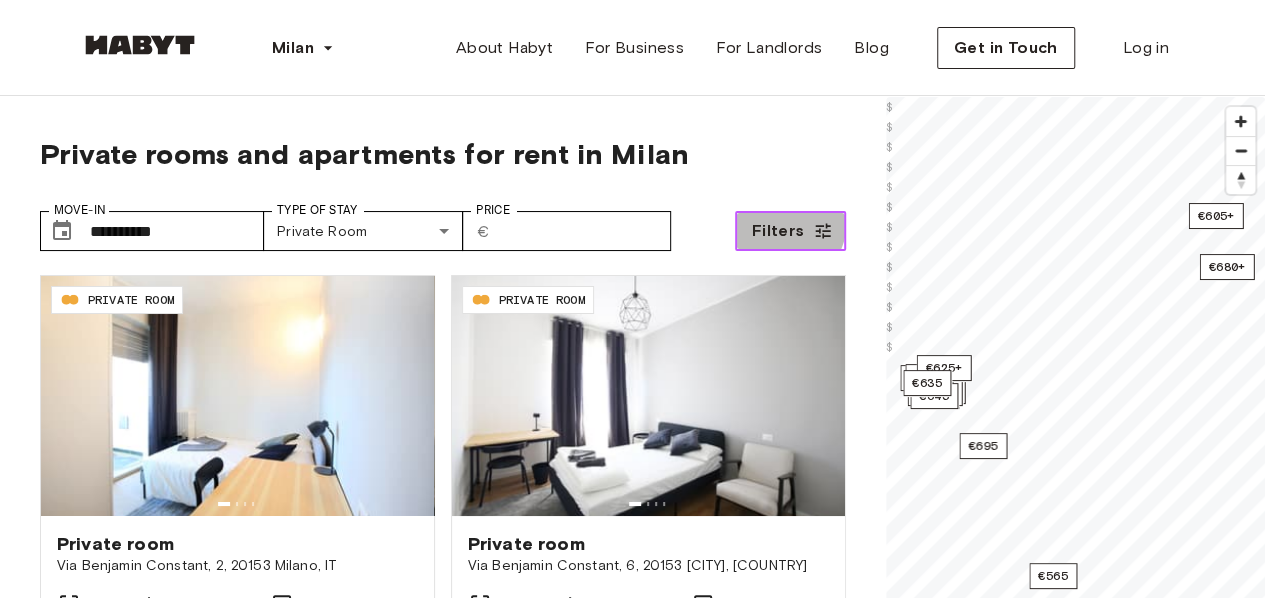 click on "Filters" at bounding box center (778, 231) 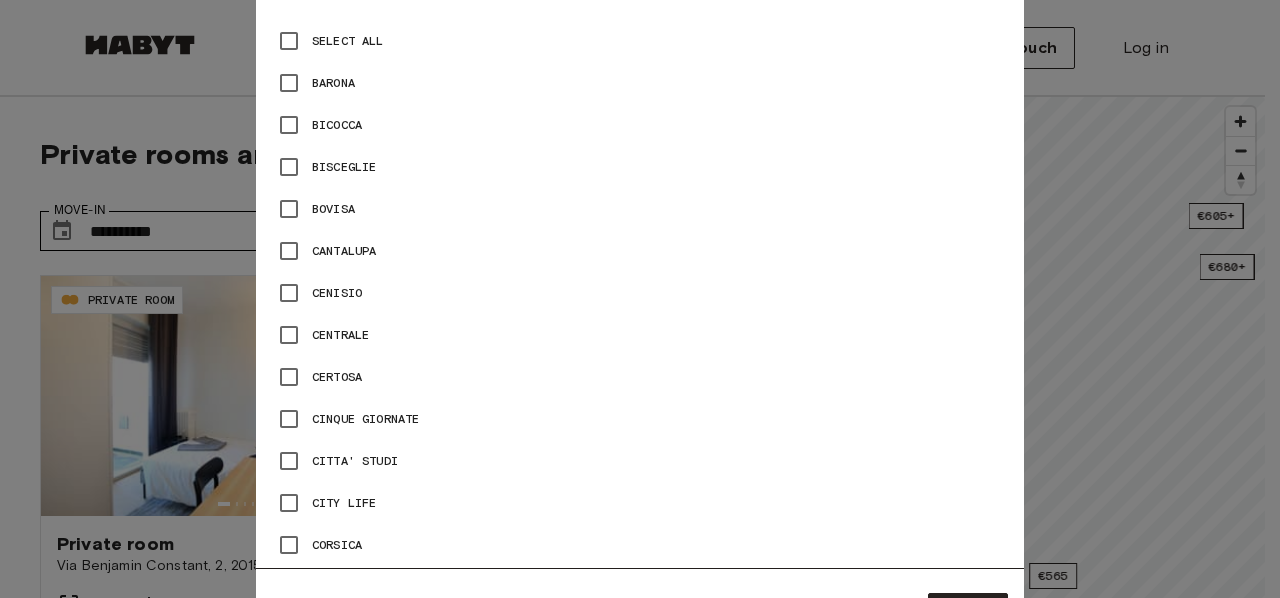 scroll, scrollTop: 977, scrollLeft: 0, axis: vertical 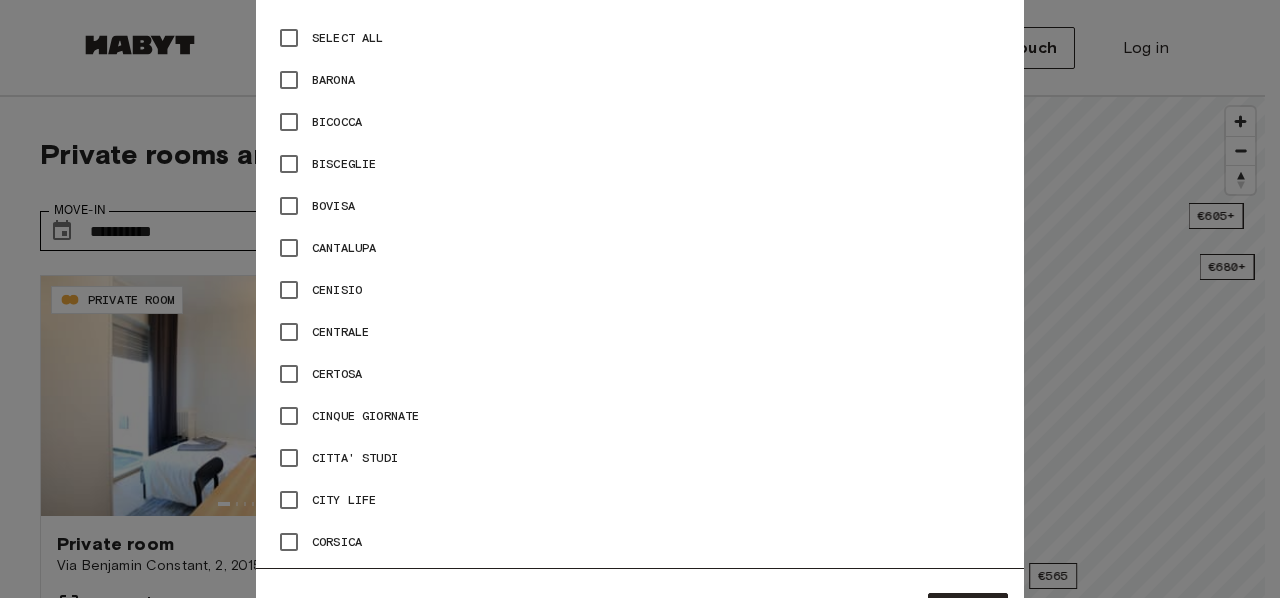 click at bounding box center [640, 299] 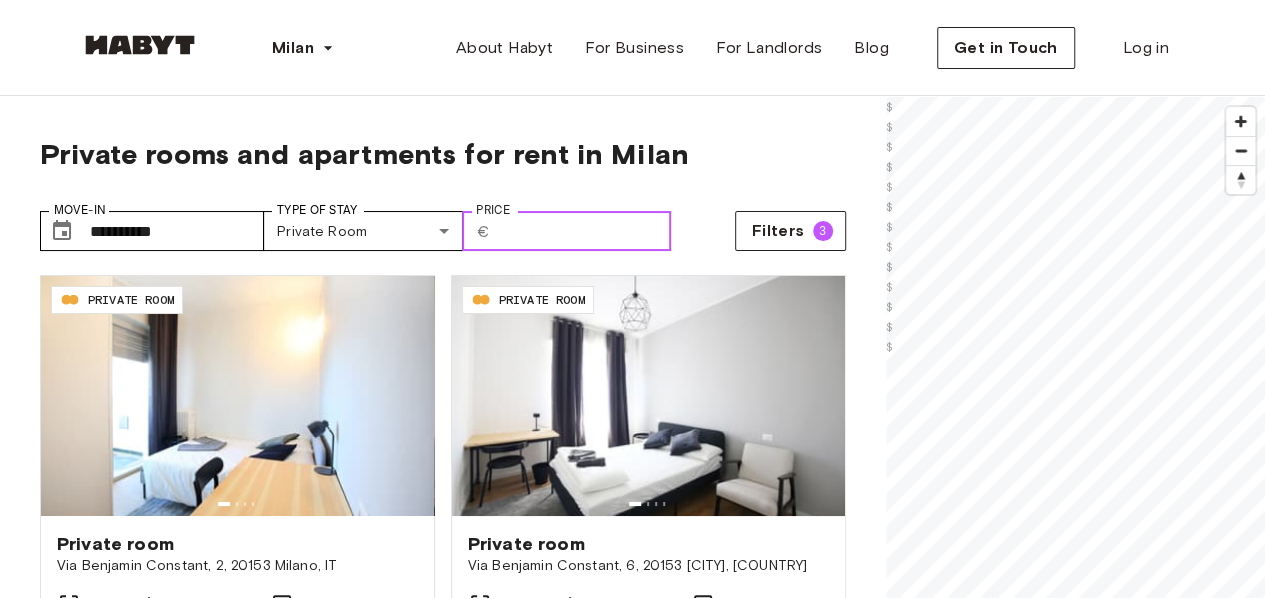 click on "***" at bounding box center [584, 231] 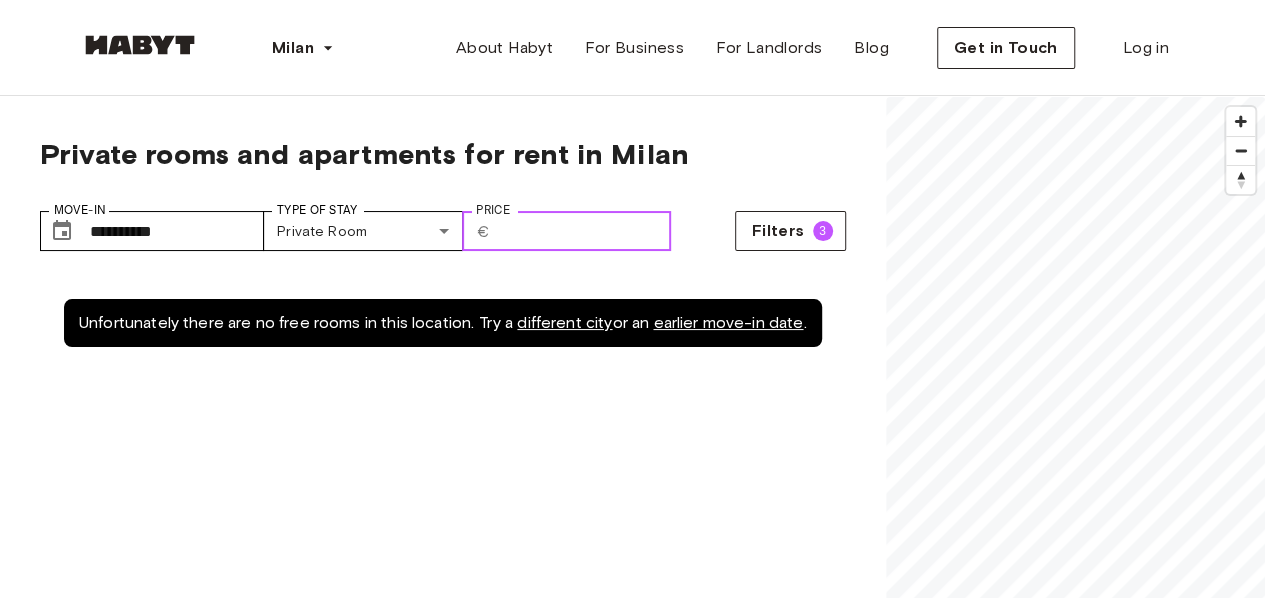 type on "*" 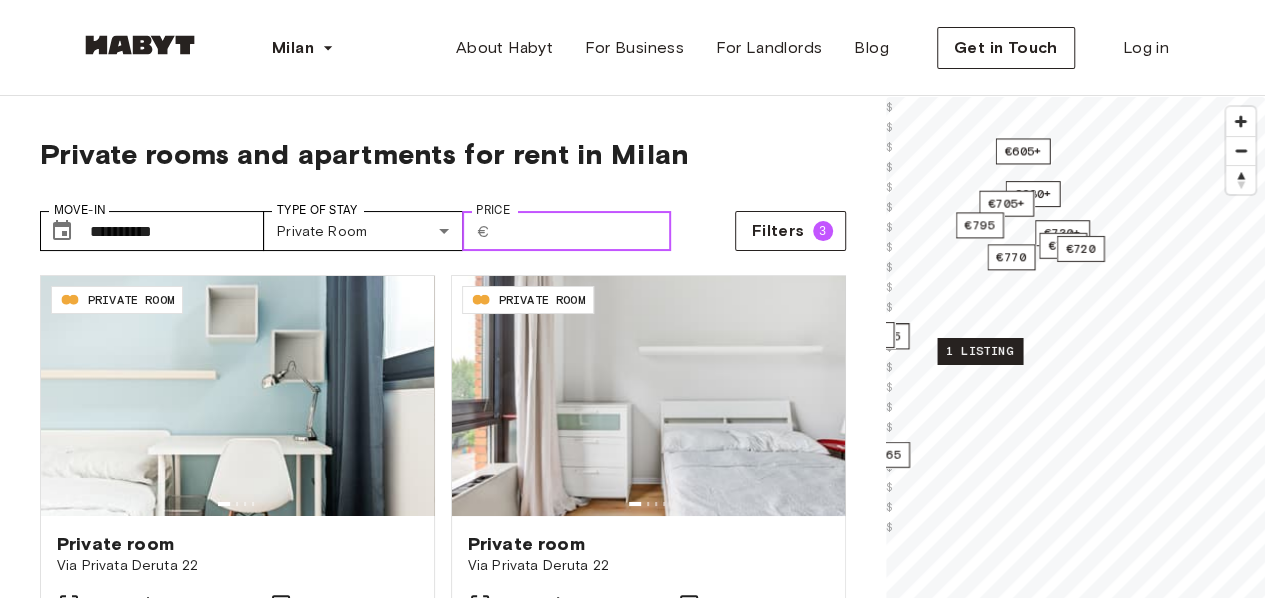 drag, startPoint x: 1101, startPoint y: 449, endPoint x: 963, endPoint y: 359, distance: 164.75436 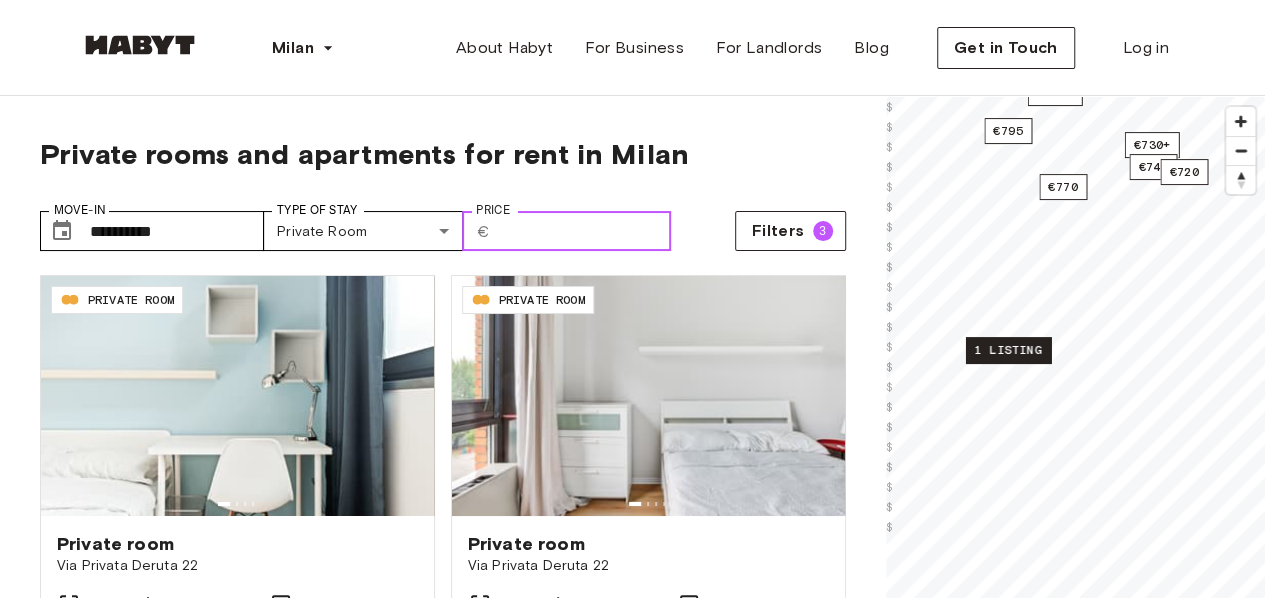 click on "1 listing" at bounding box center [1007, 350] 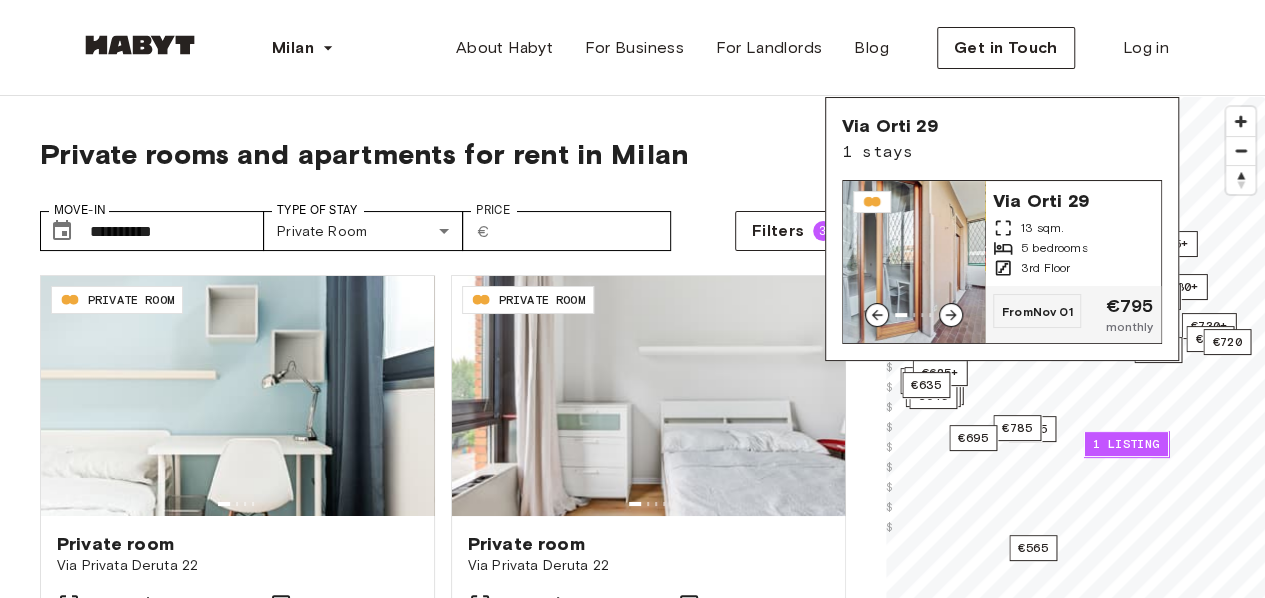 click 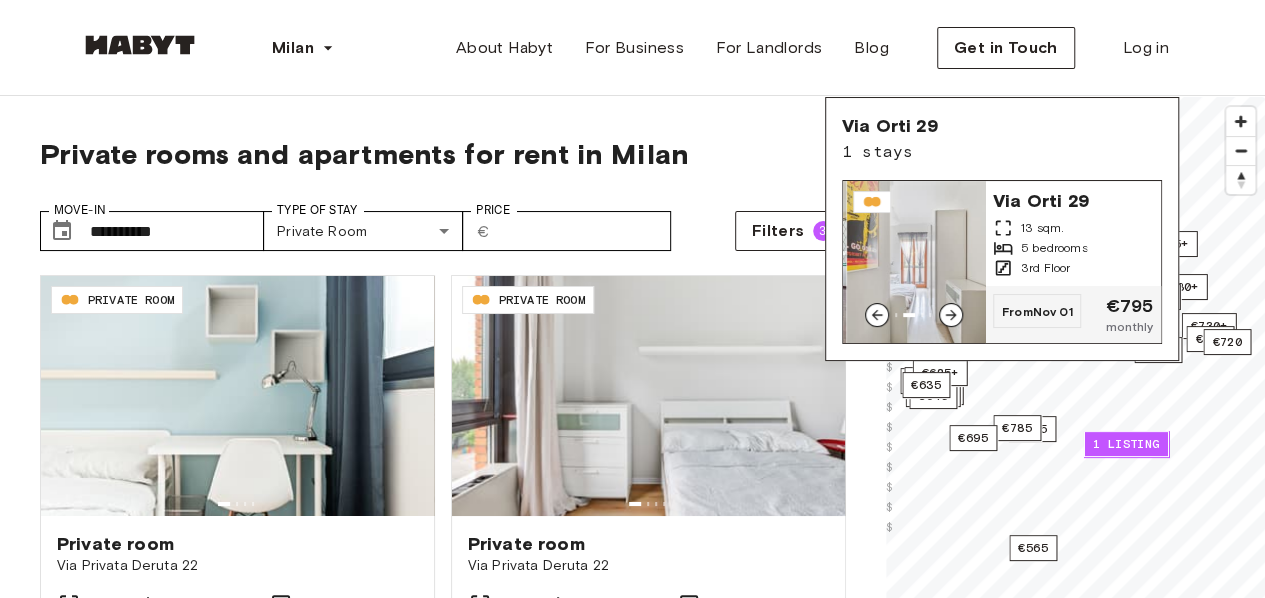 click 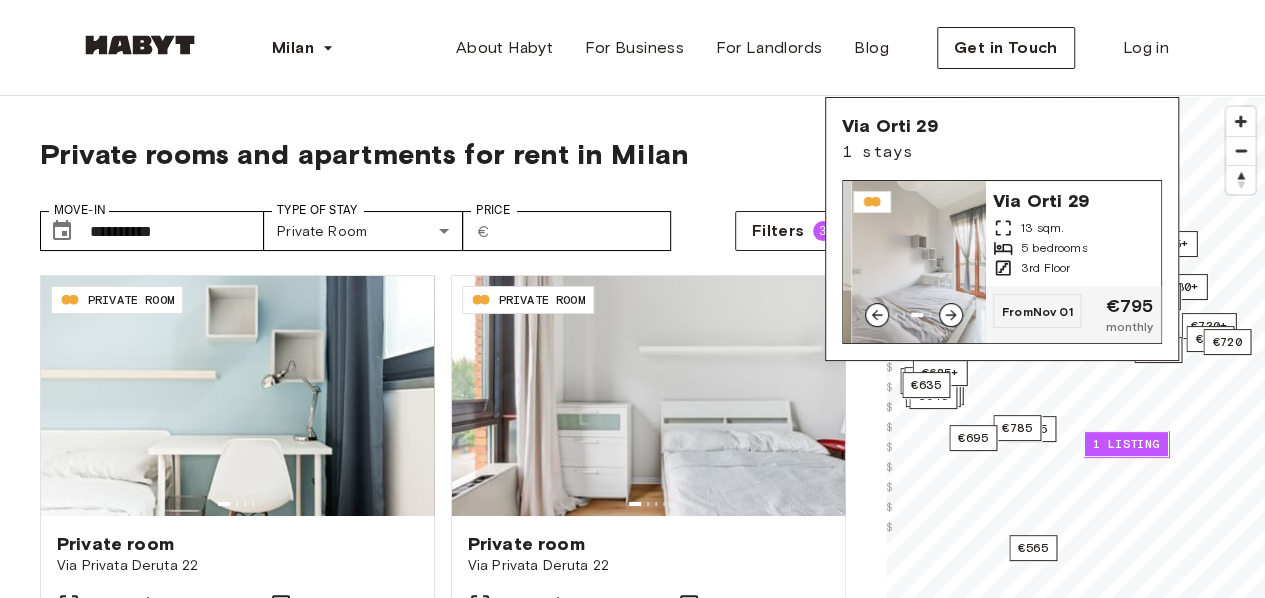 click 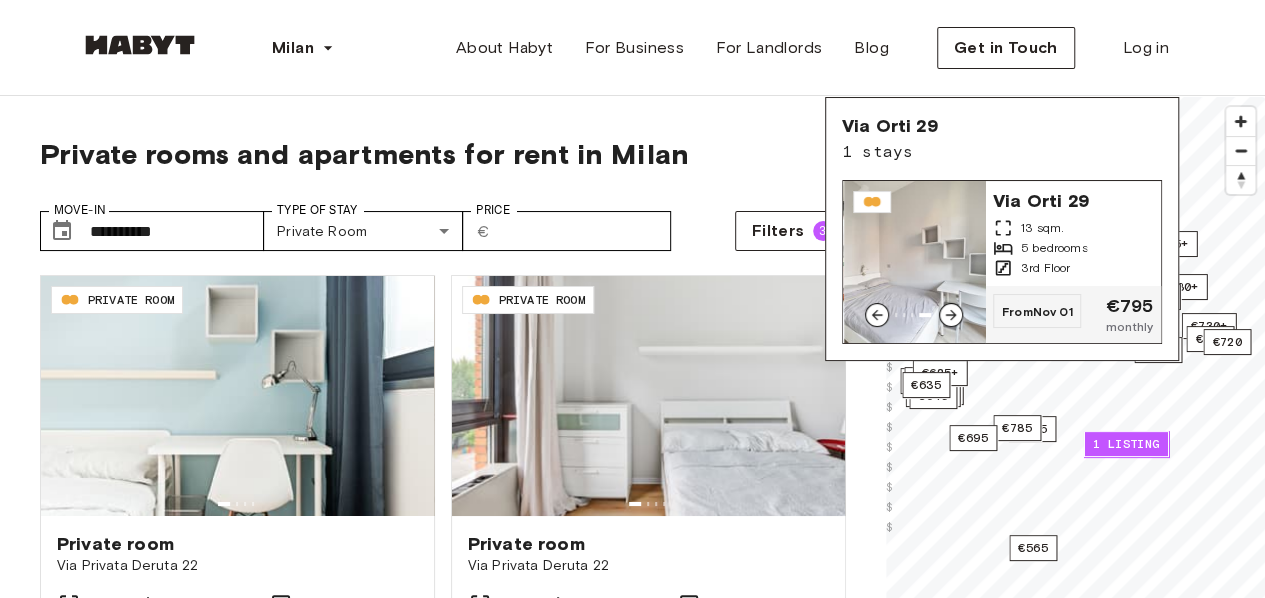 click 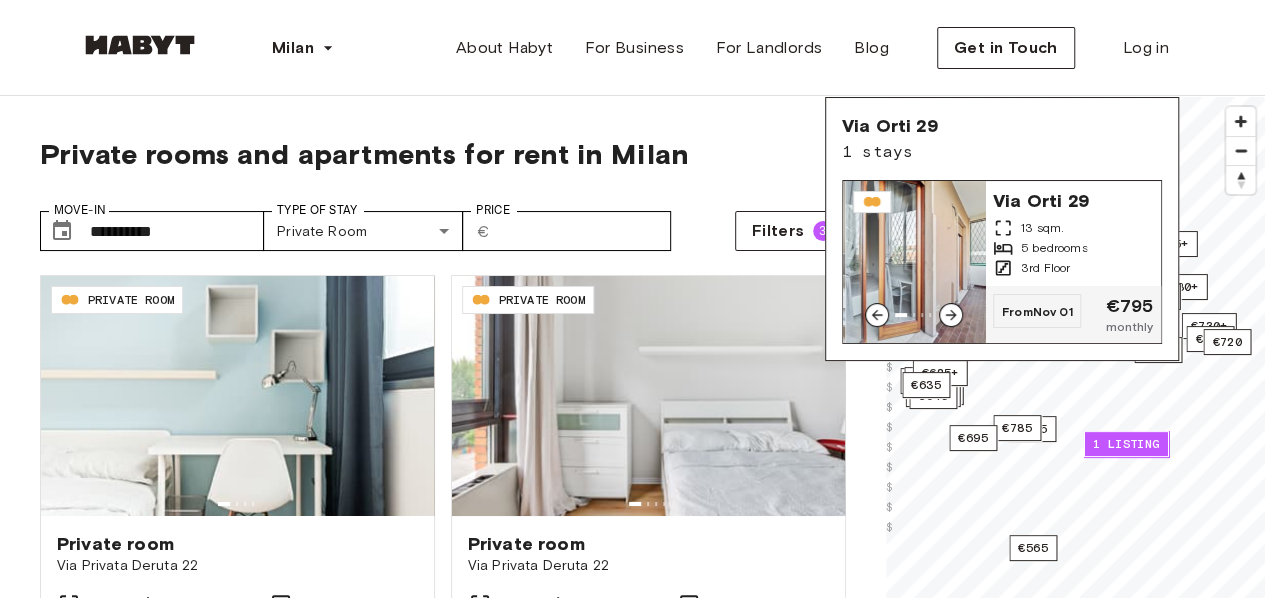 click at bounding box center (916, 262) 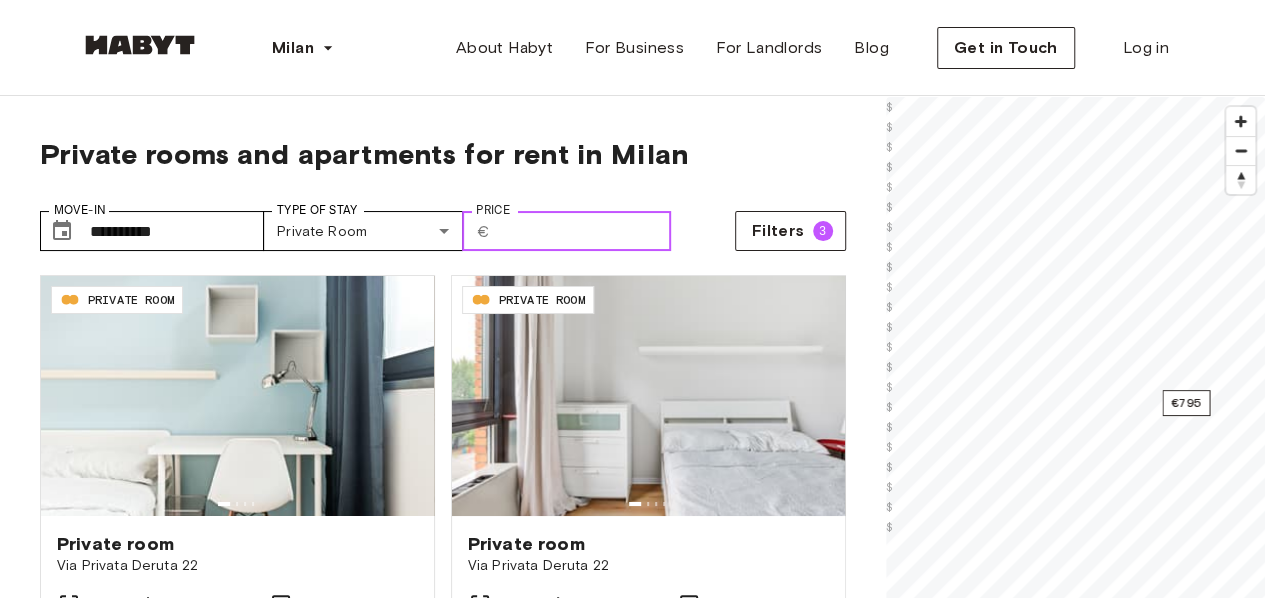 click on "***" at bounding box center [584, 231] 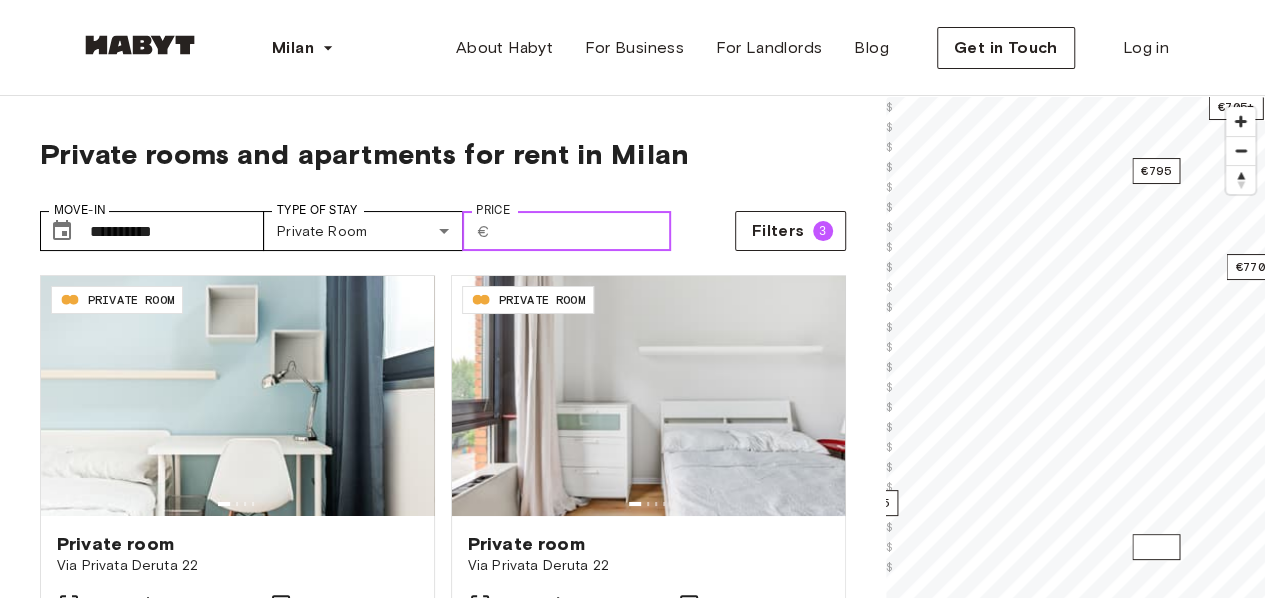 type on "***" 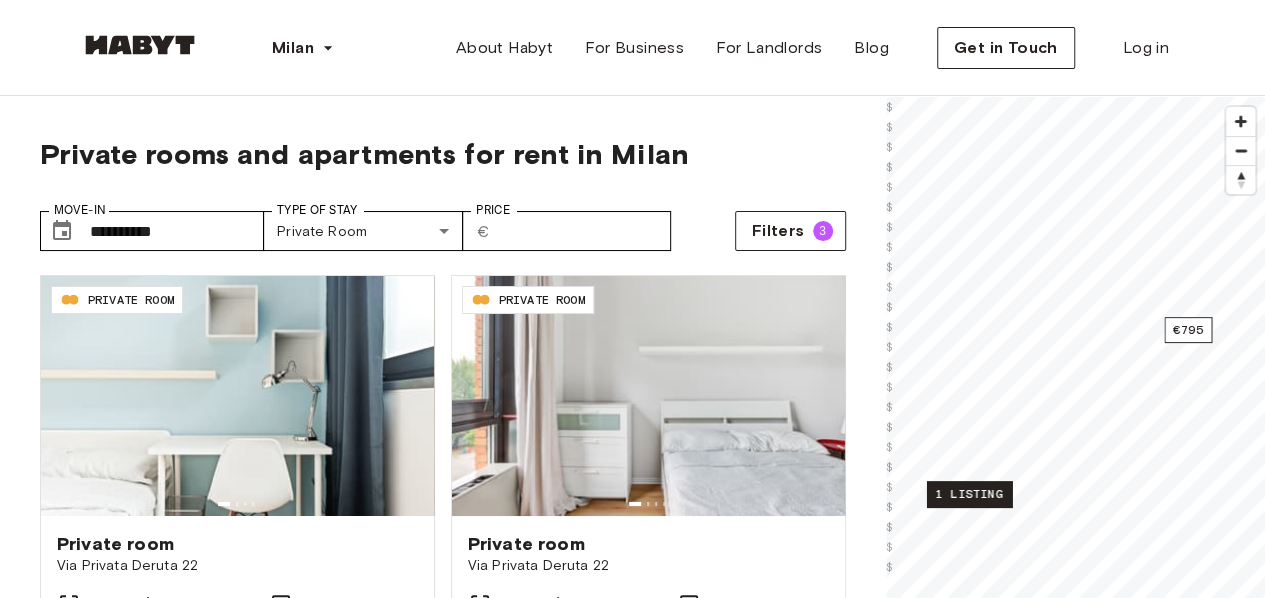 click on "1 listing" at bounding box center [968, 494] 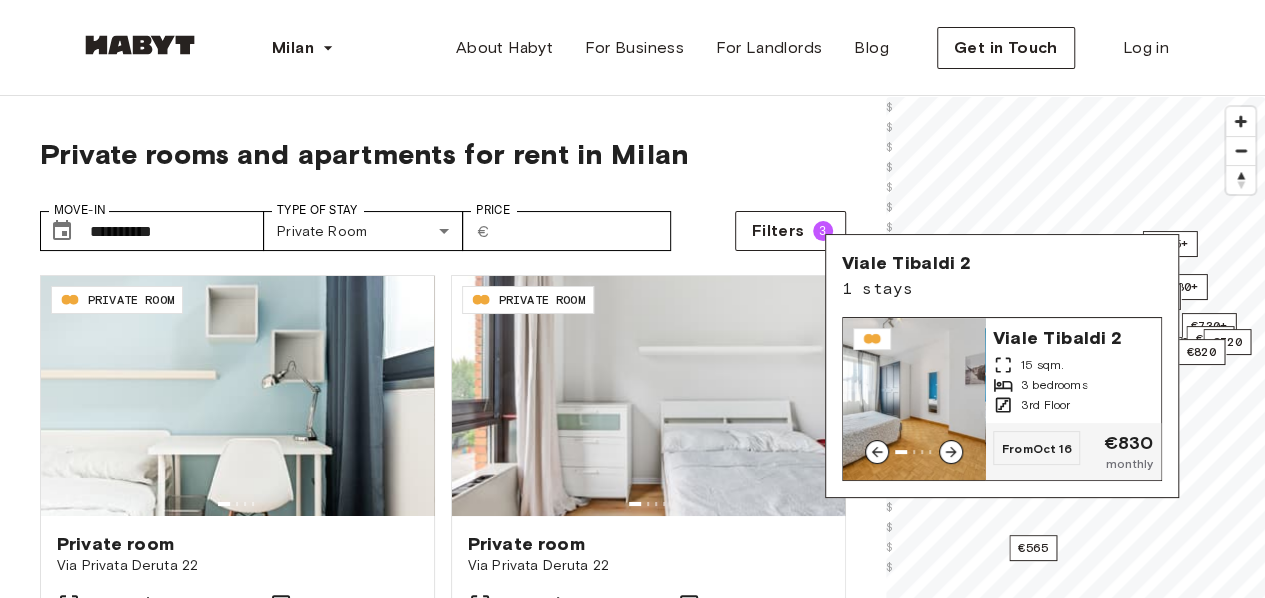 click 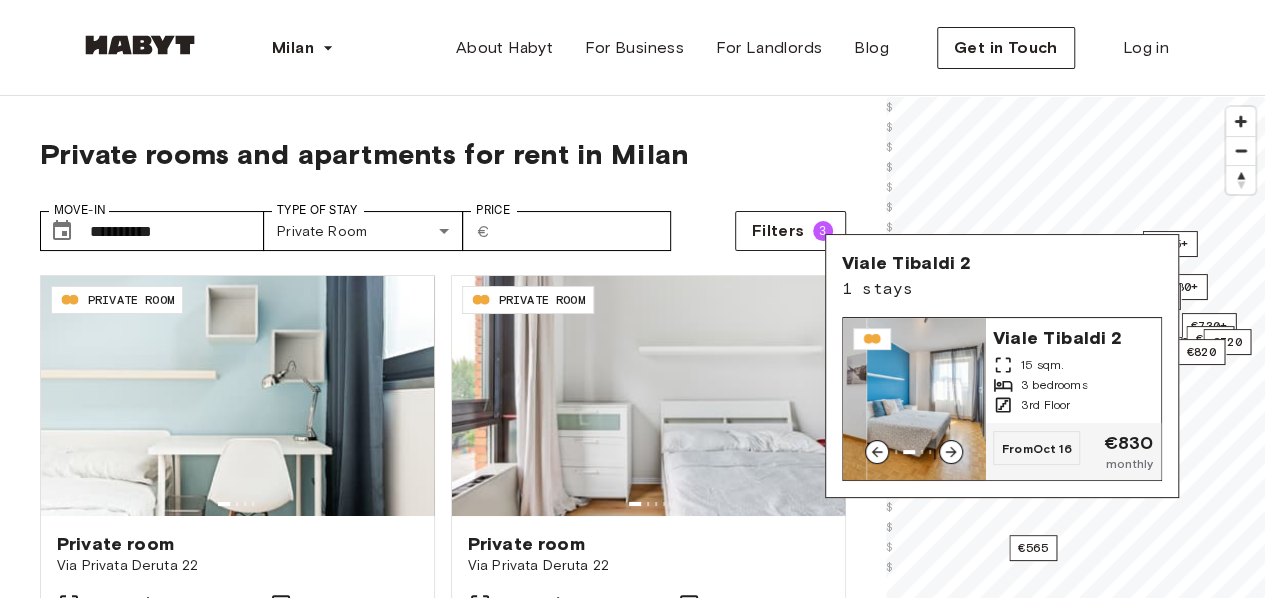 click 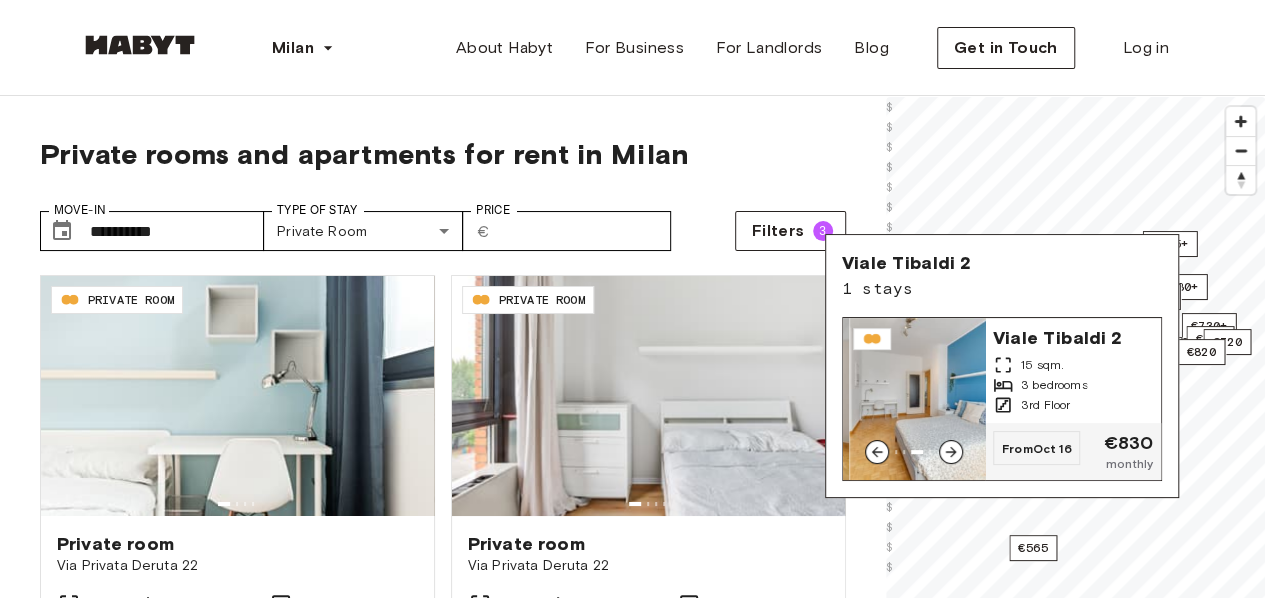 click 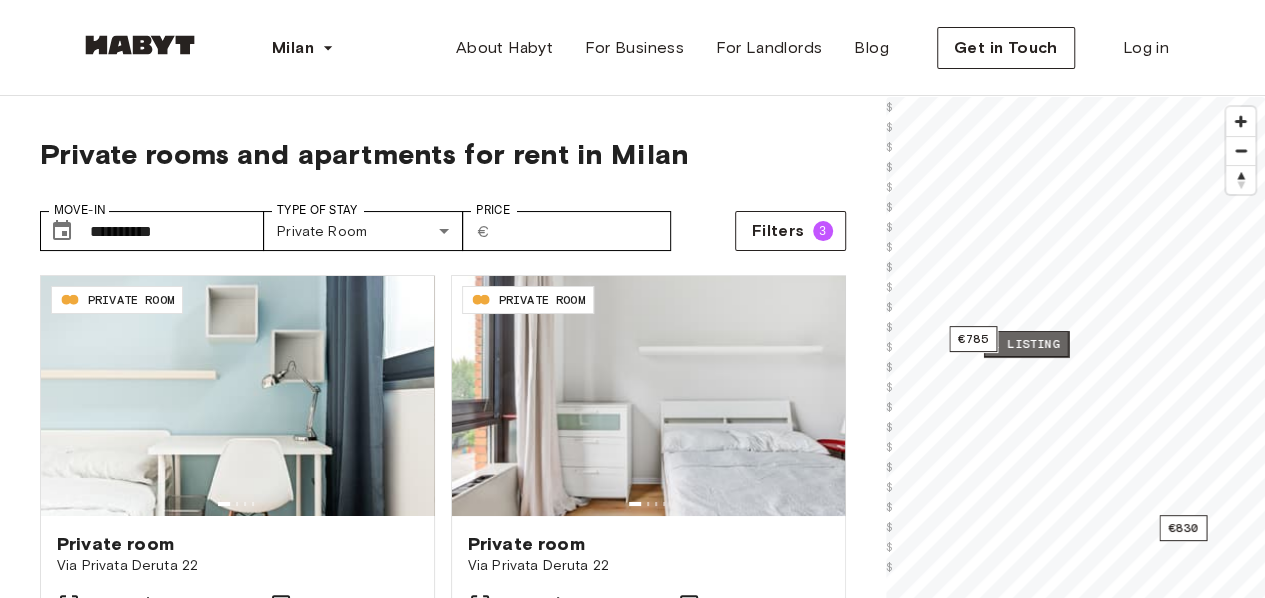 click on "1 listing" at bounding box center (1025, 344) 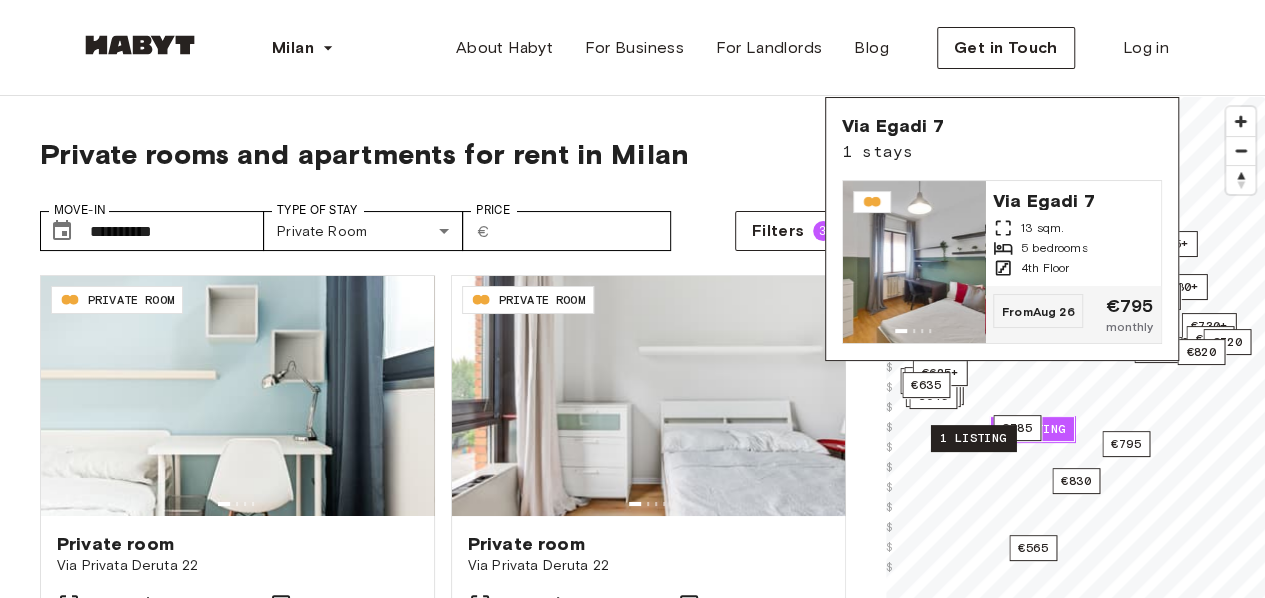 click on "1 listing" at bounding box center (972, 438) 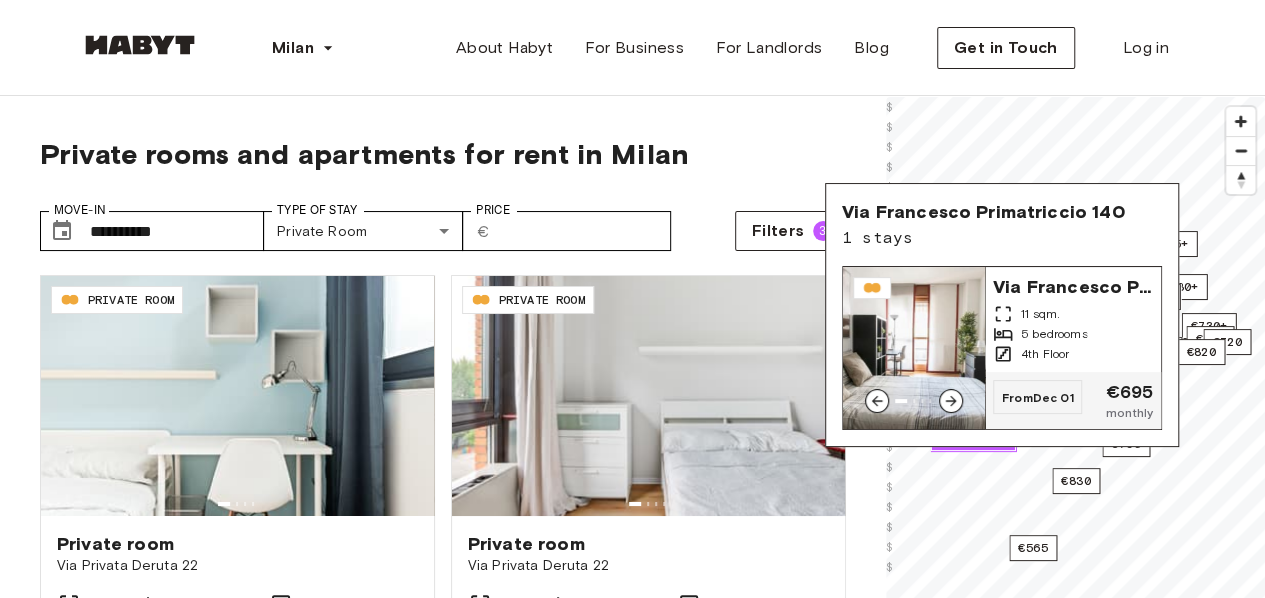 click at bounding box center [914, 348] 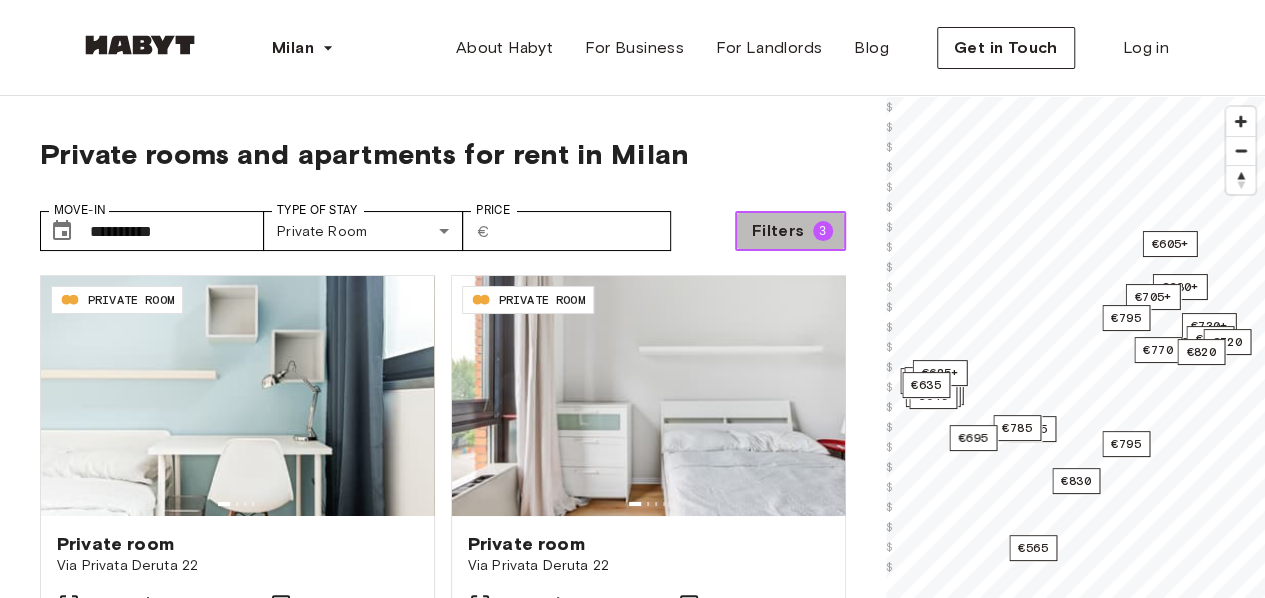 click on "3" at bounding box center (823, 231) 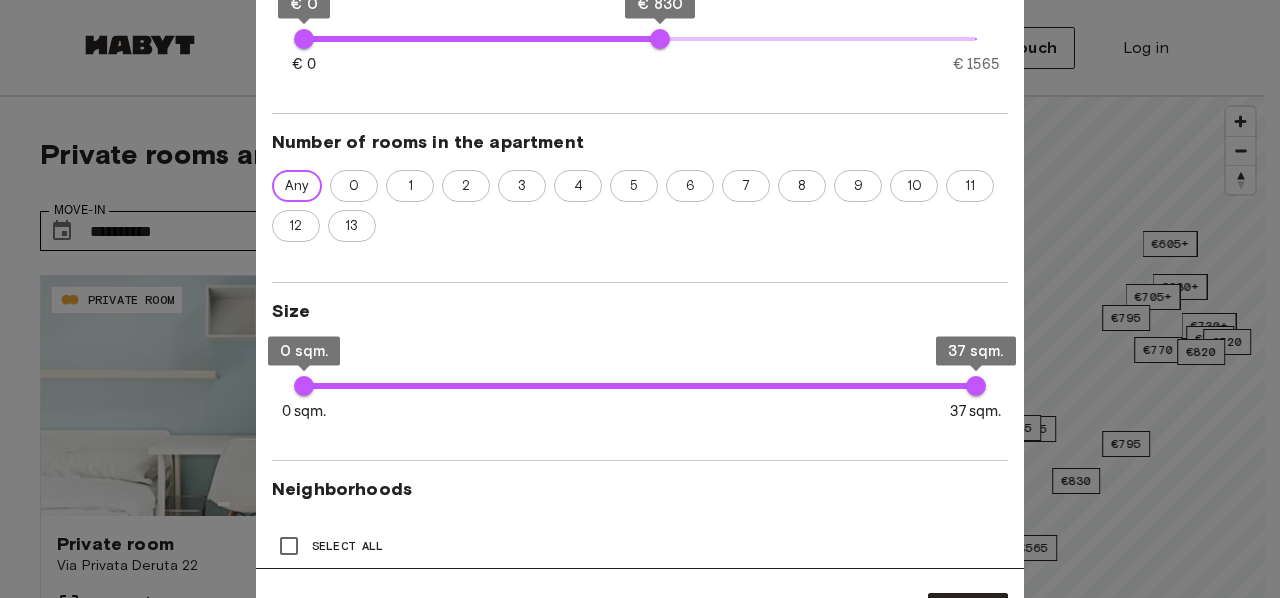 scroll, scrollTop: 470, scrollLeft: 0, axis: vertical 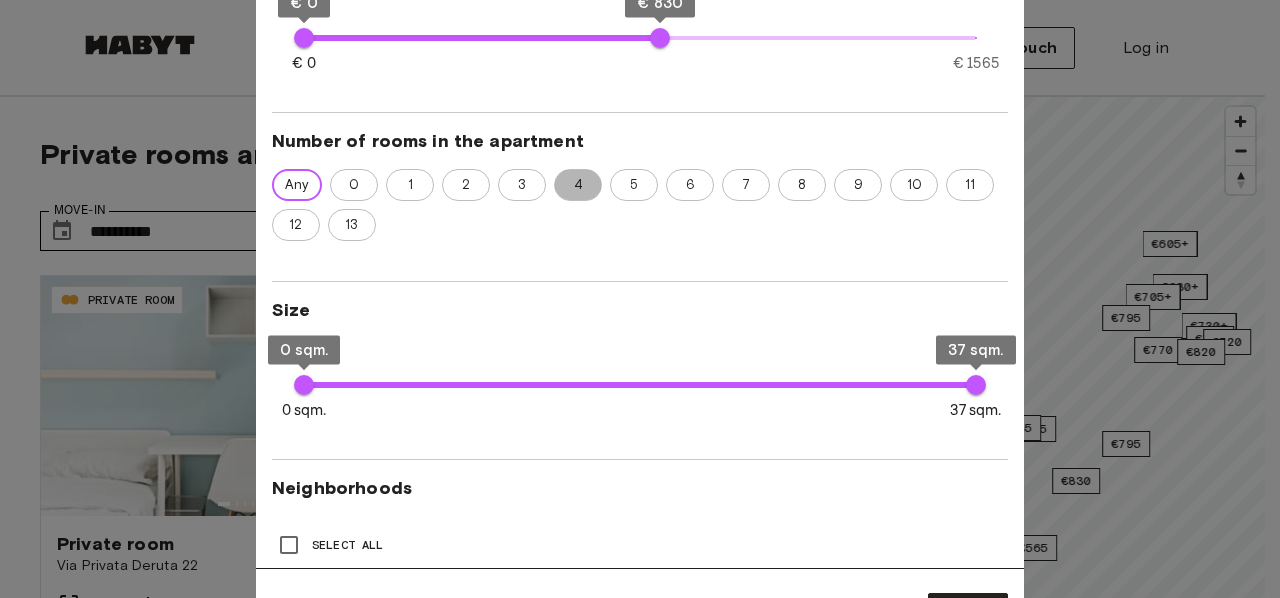 click on "4" at bounding box center (578, 185) 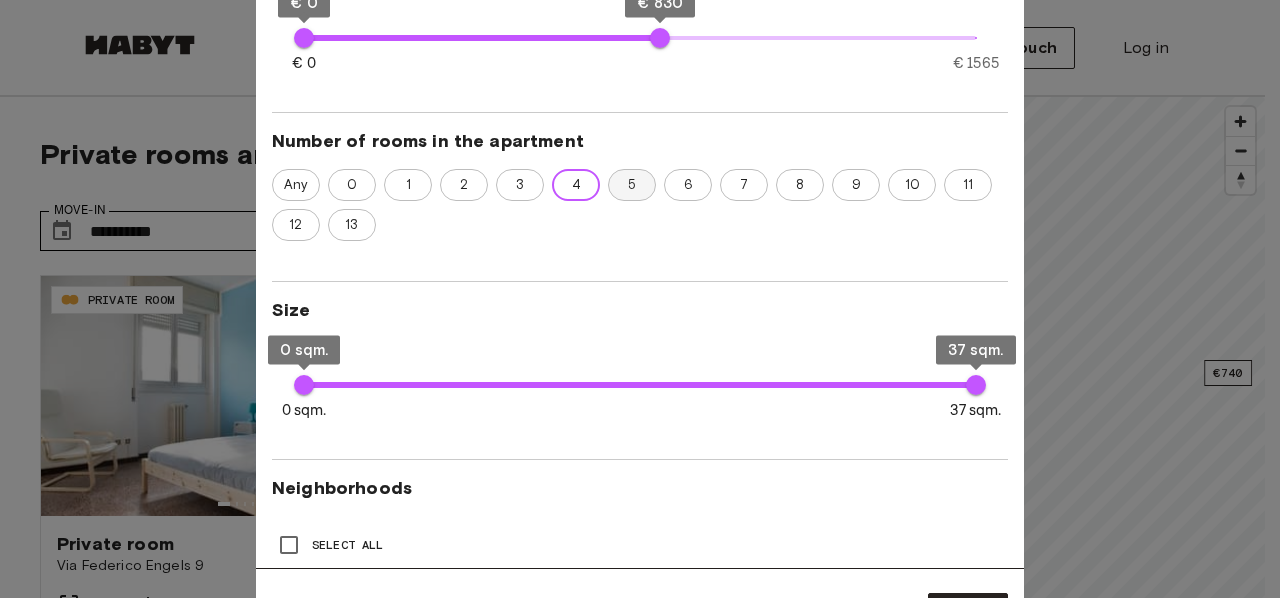click on "5" at bounding box center [632, 185] 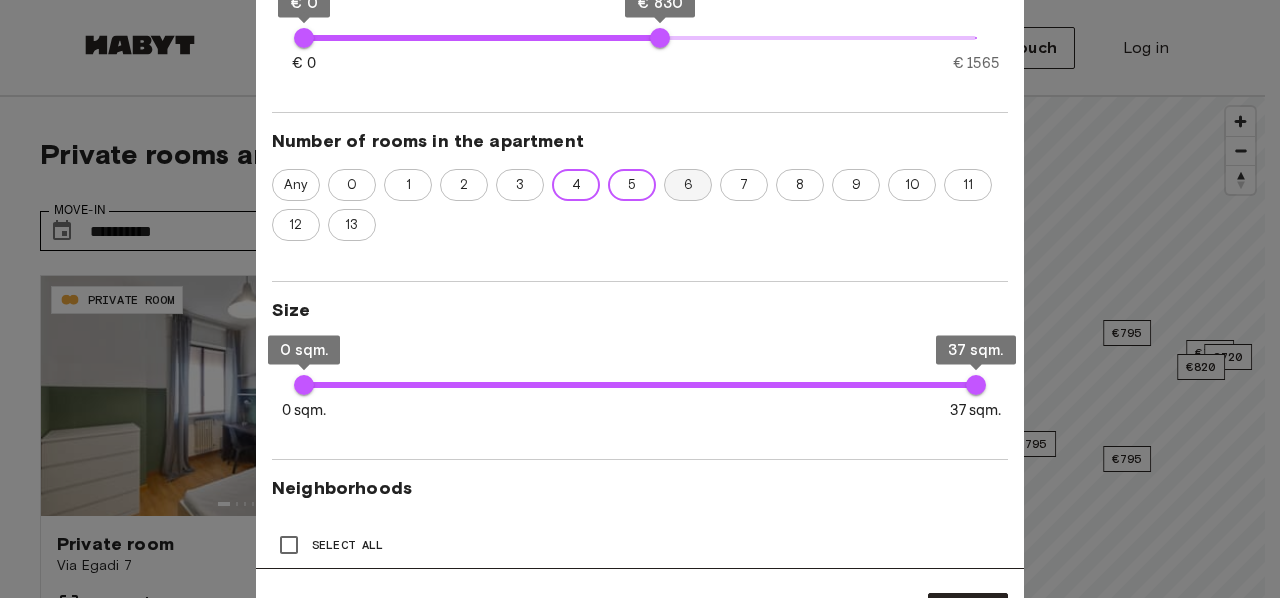 click on "6" at bounding box center [688, 185] 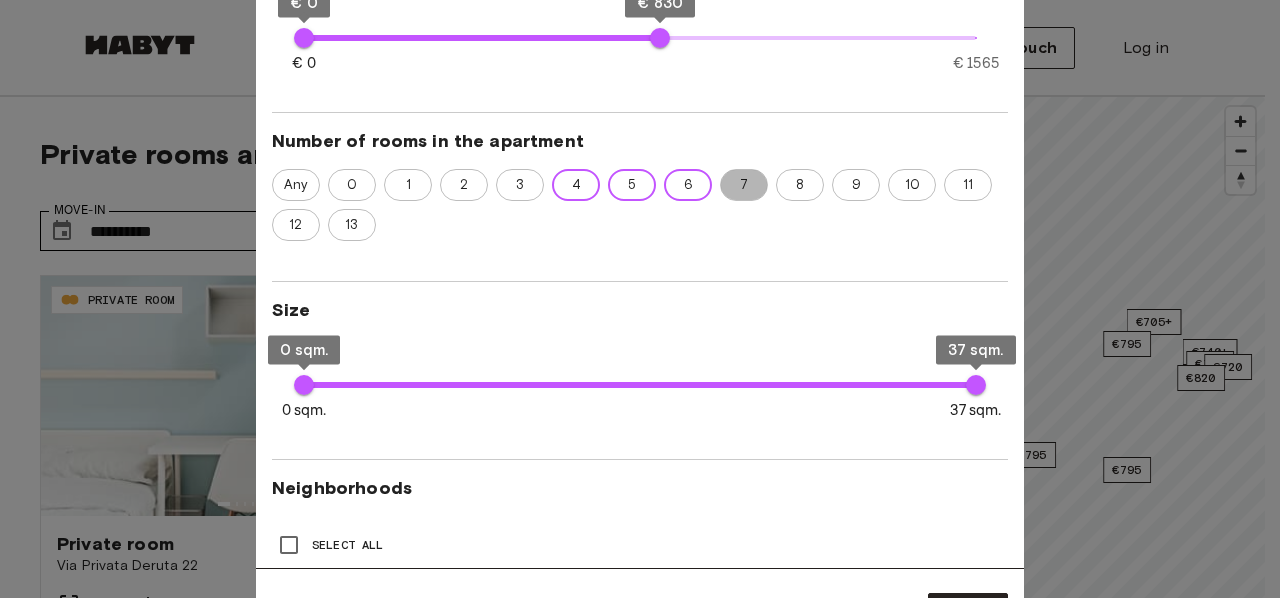 click on "7" at bounding box center [744, 185] 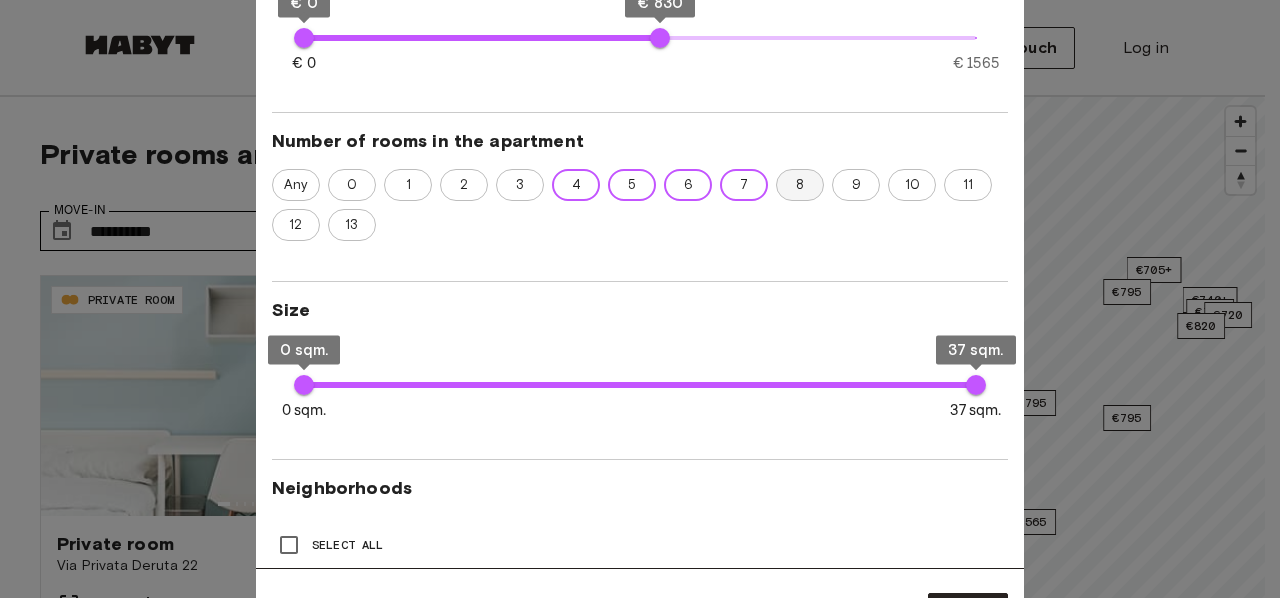 click on "8" at bounding box center (800, 185) 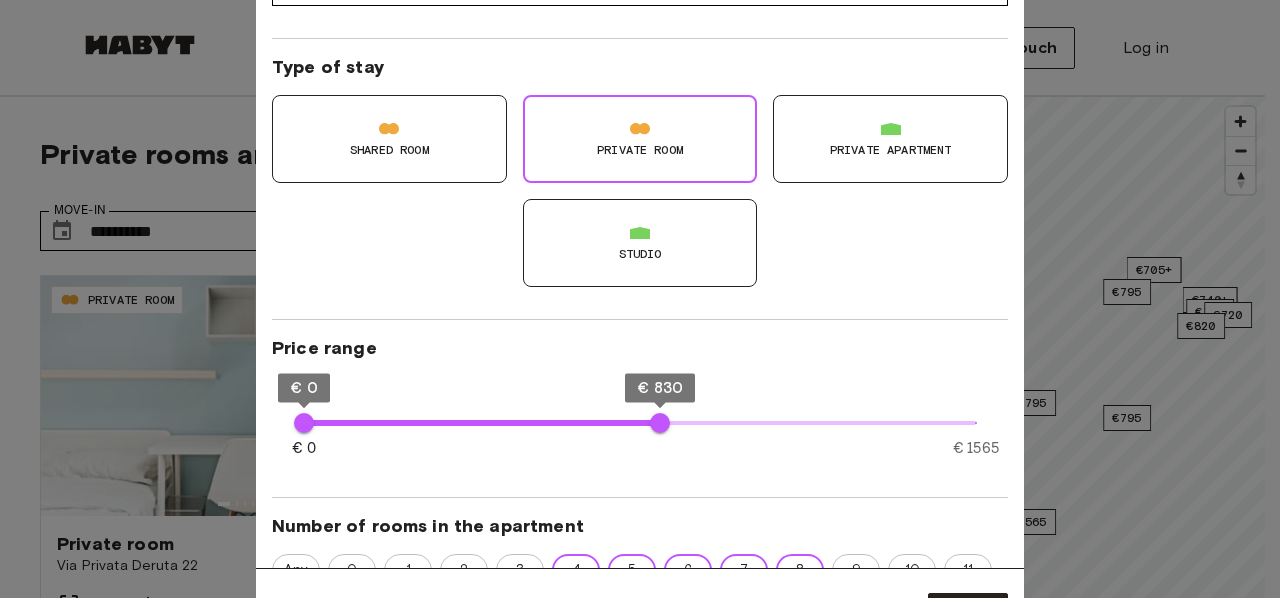 scroll, scrollTop: 60, scrollLeft: 0, axis: vertical 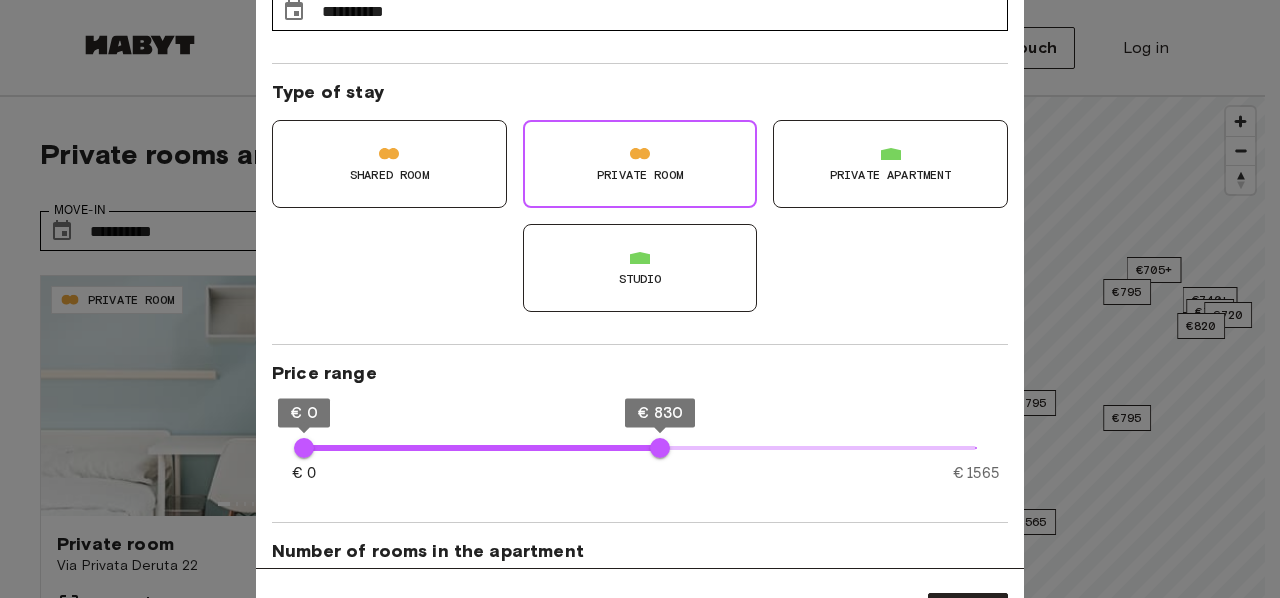 click on "Private apartment" at bounding box center (891, 175) 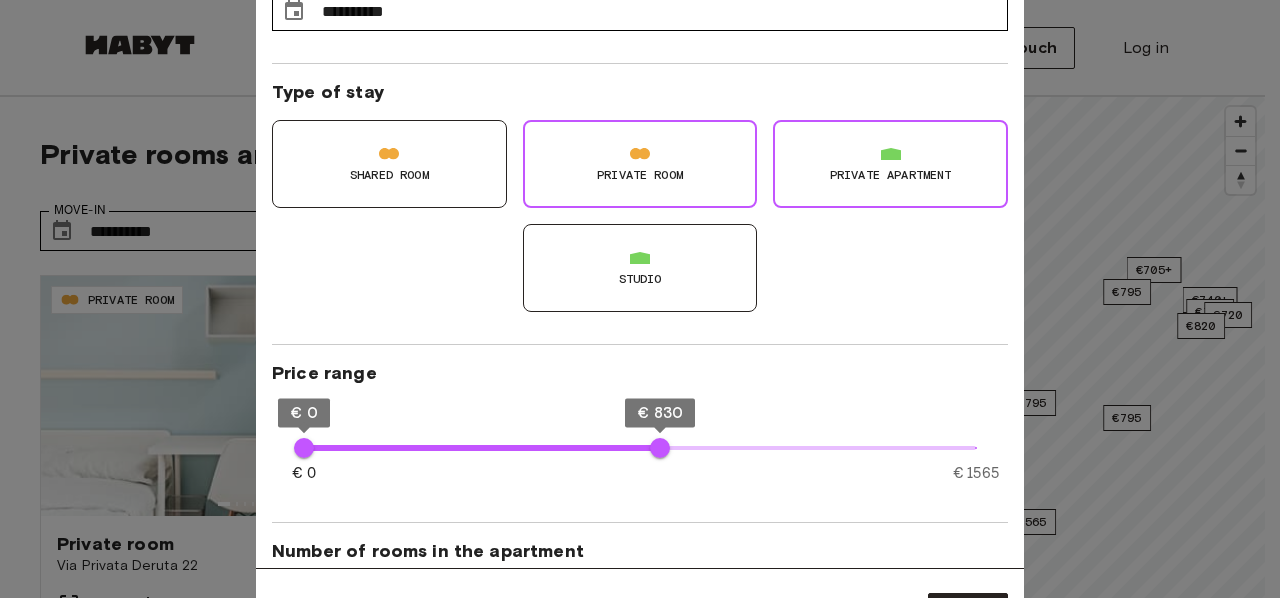 click on "Private Room" at bounding box center [640, 164] 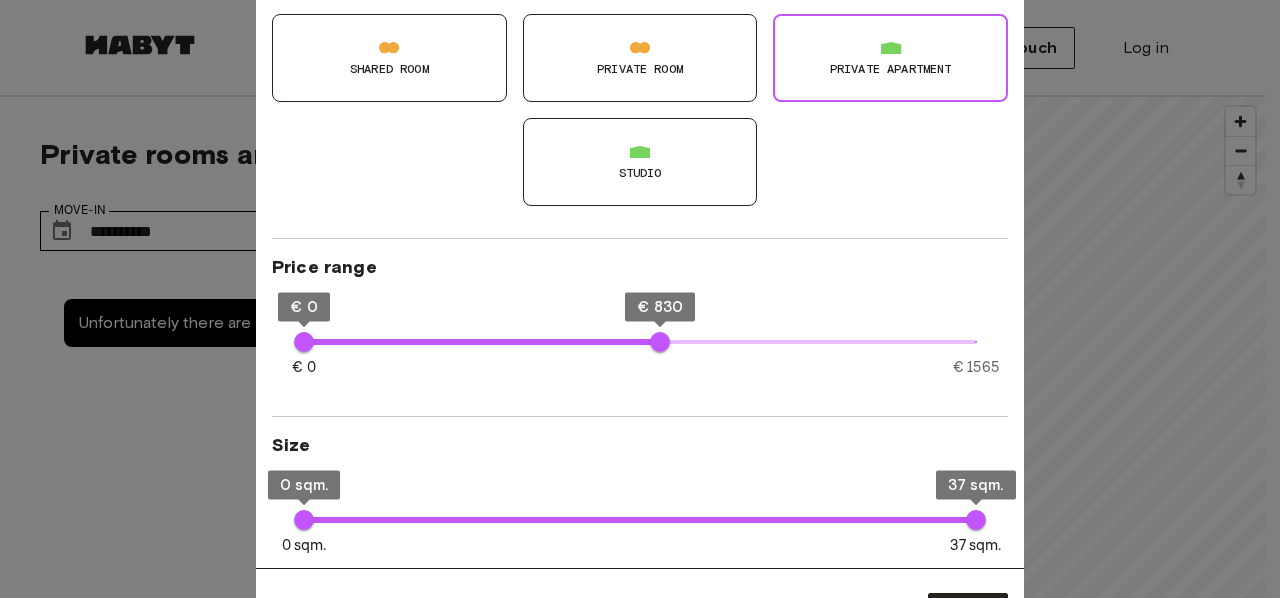 scroll, scrollTop: 168, scrollLeft: 0, axis: vertical 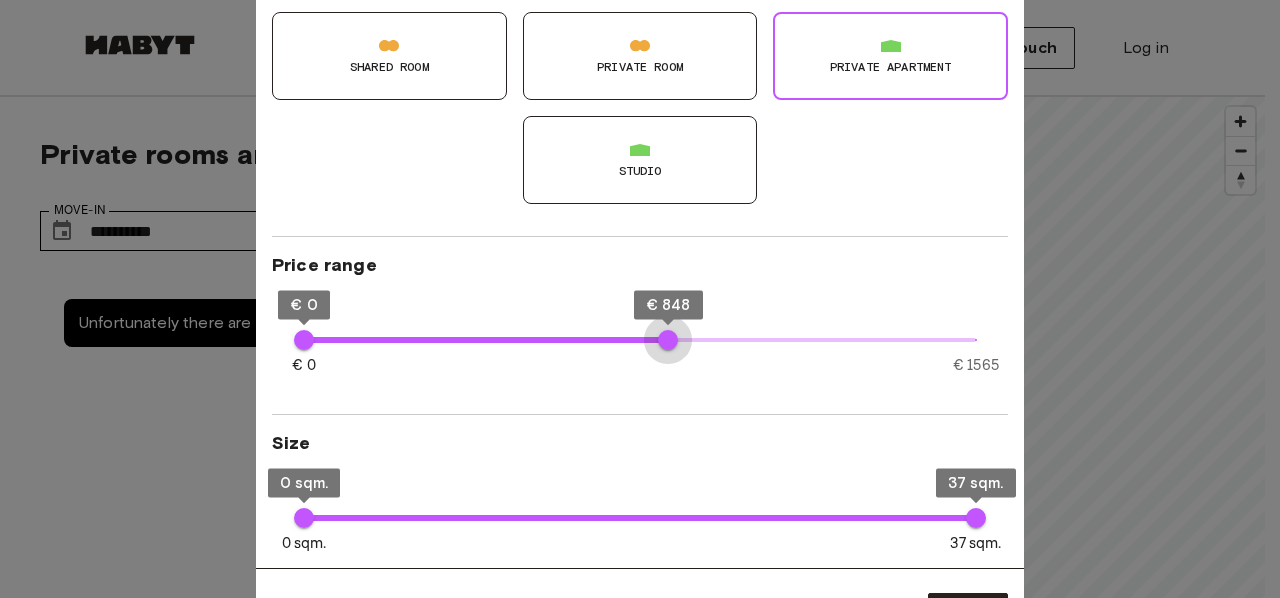 type on "****" 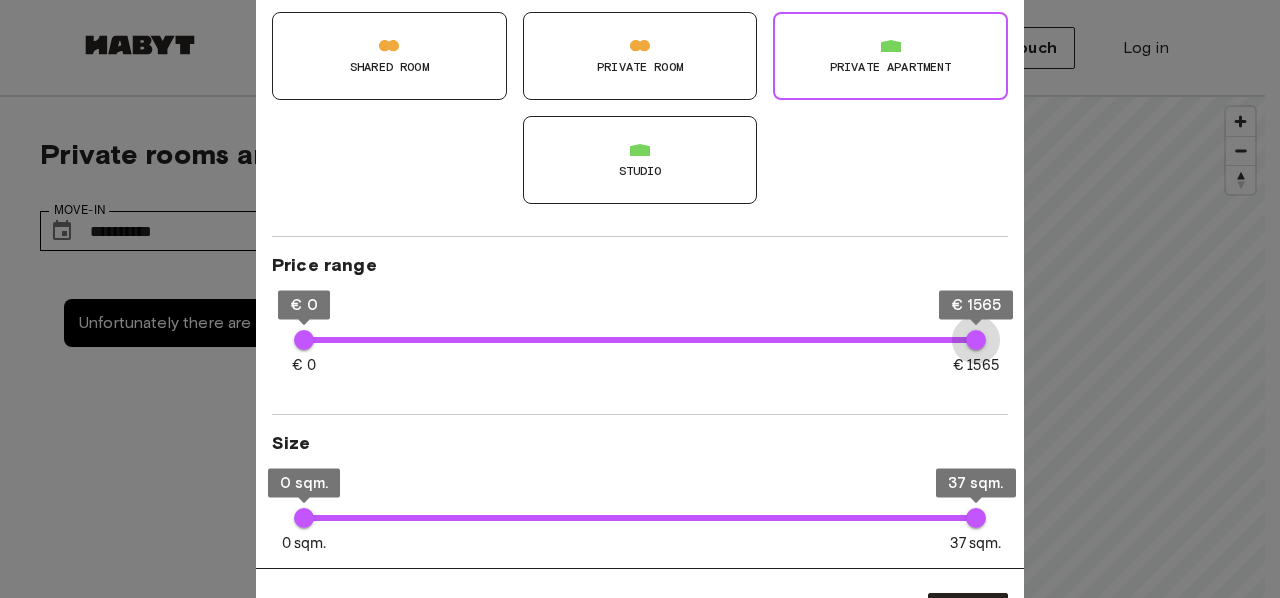 drag, startPoint x: 668, startPoint y: 340, endPoint x: 1051, endPoint y: 309, distance: 384.25253 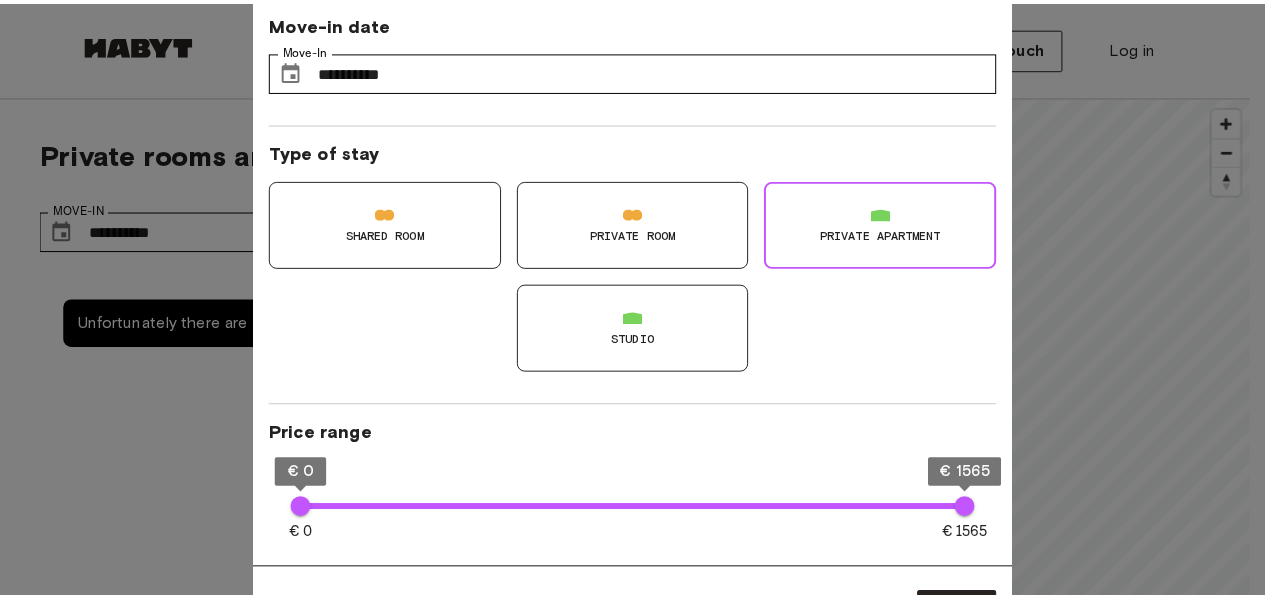 scroll, scrollTop: 8, scrollLeft: 0, axis: vertical 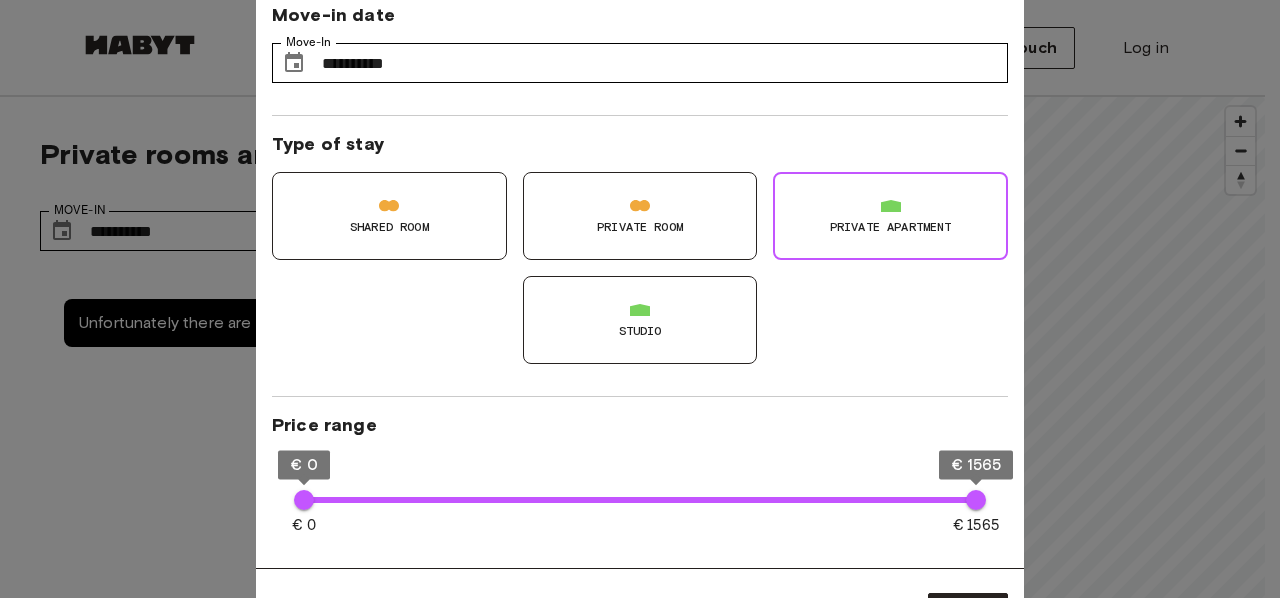 click at bounding box center [640, 299] 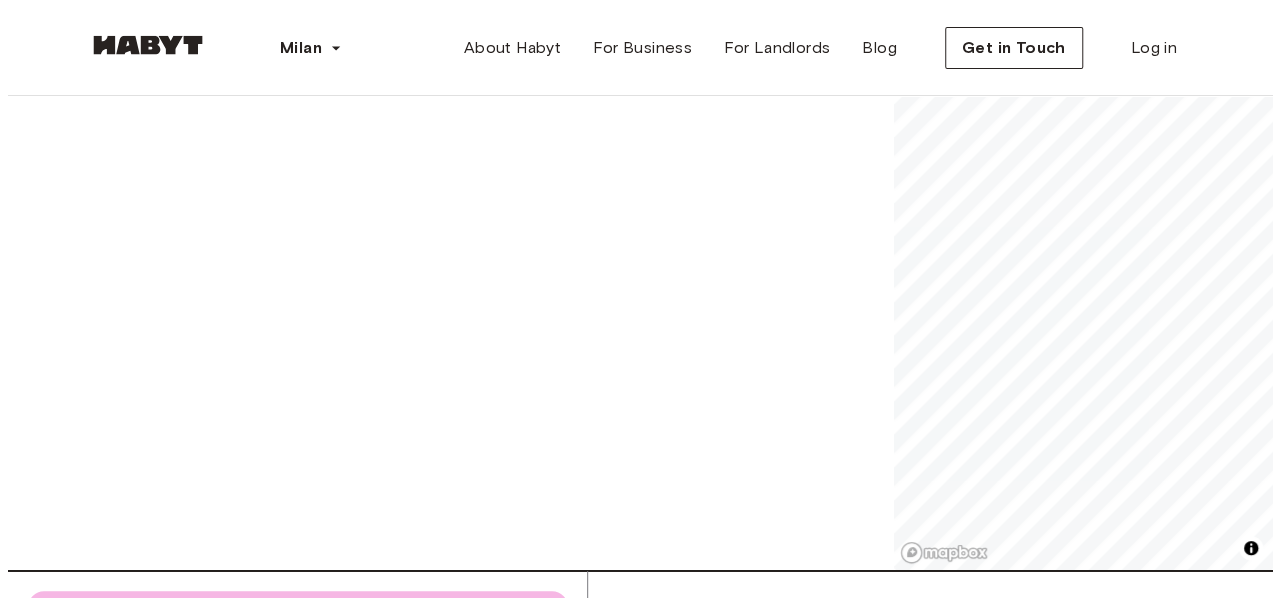 scroll, scrollTop: 0, scrollLeft: 0, axis: both 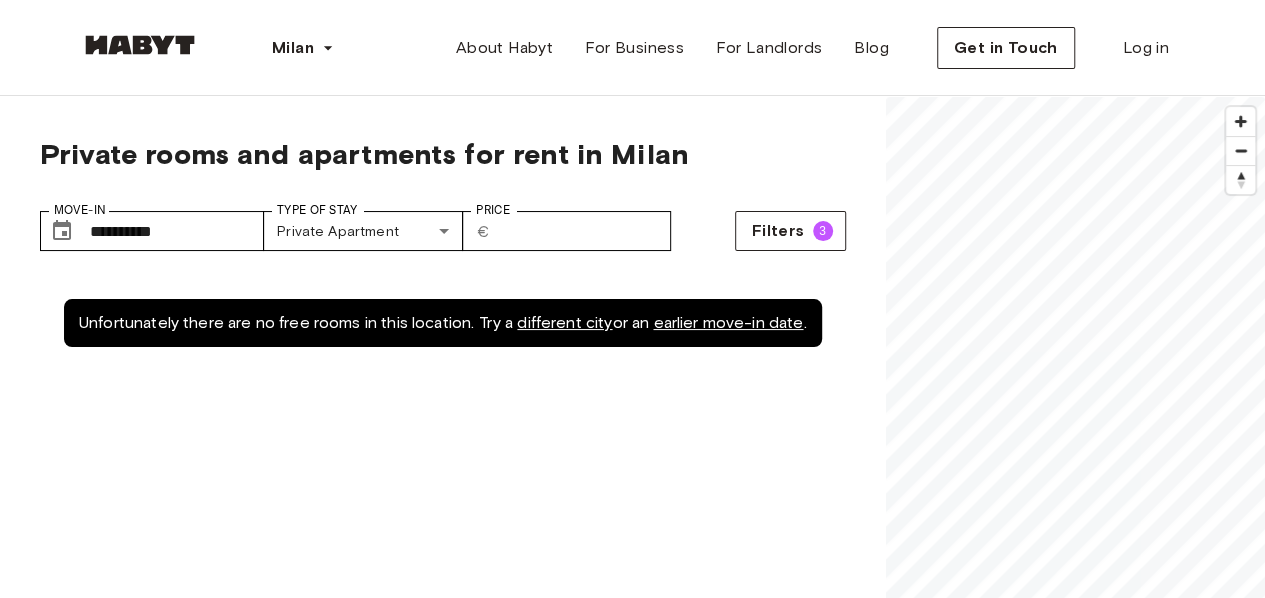 click on "earlier move-in date" at bounding box center (728, 322) 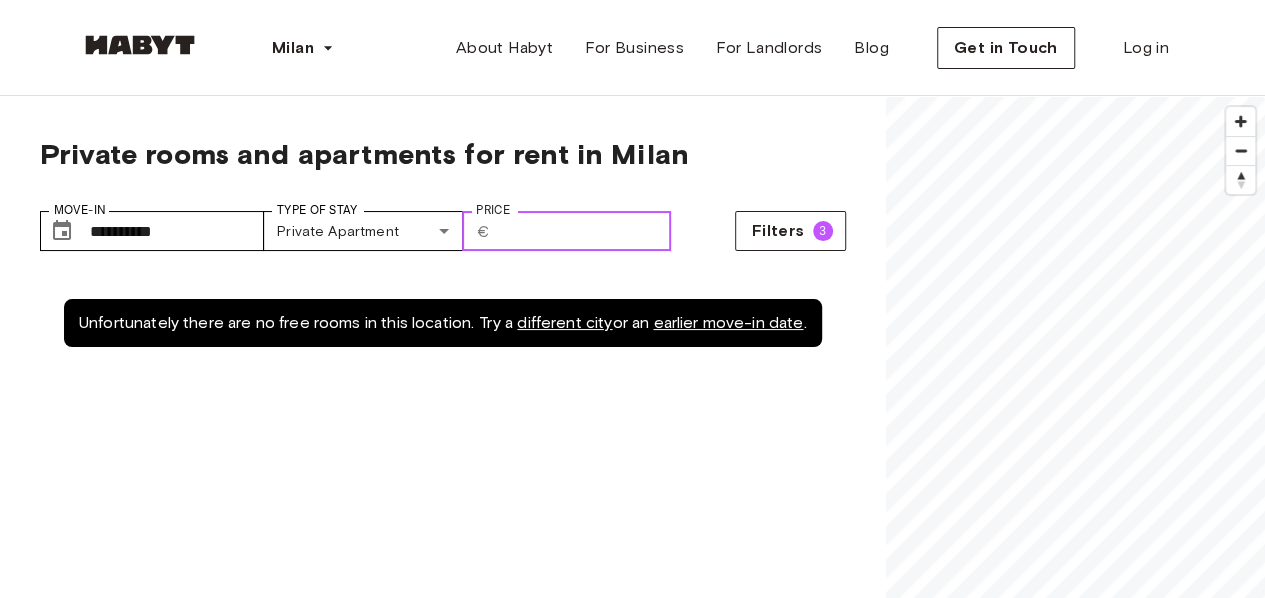 click on "****" at bounding box center [584, 231] 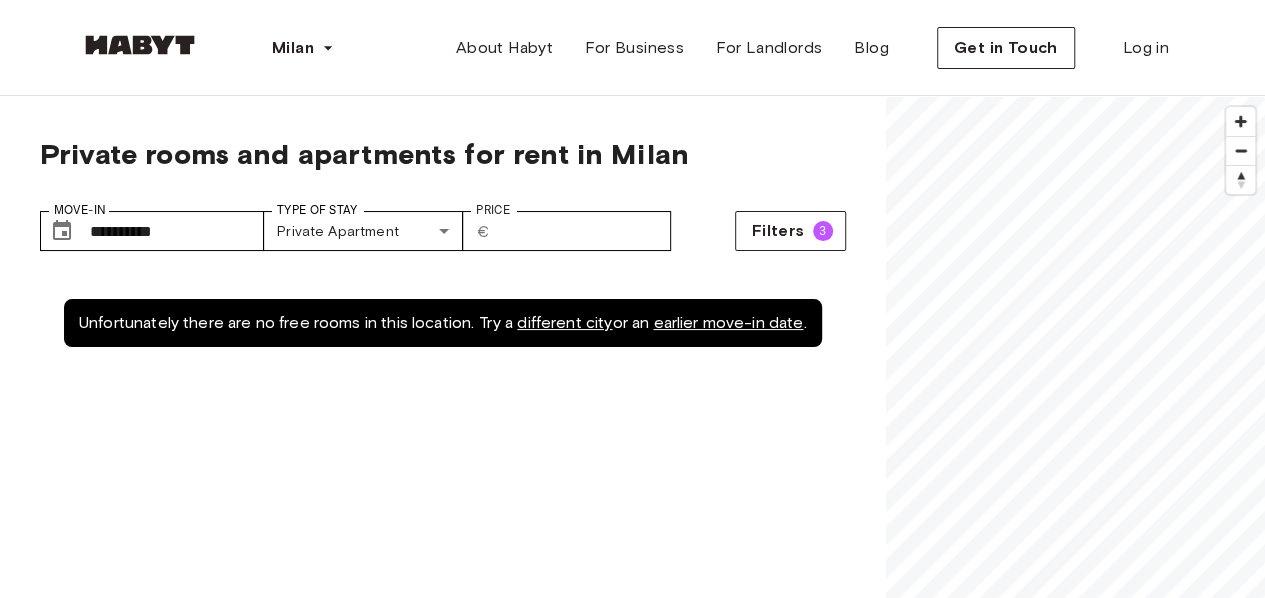 click on "Unfortunately there are no free rooms in this location. Try a   different city  or an   earlier move-in date ." at bounding box center [443, 574] 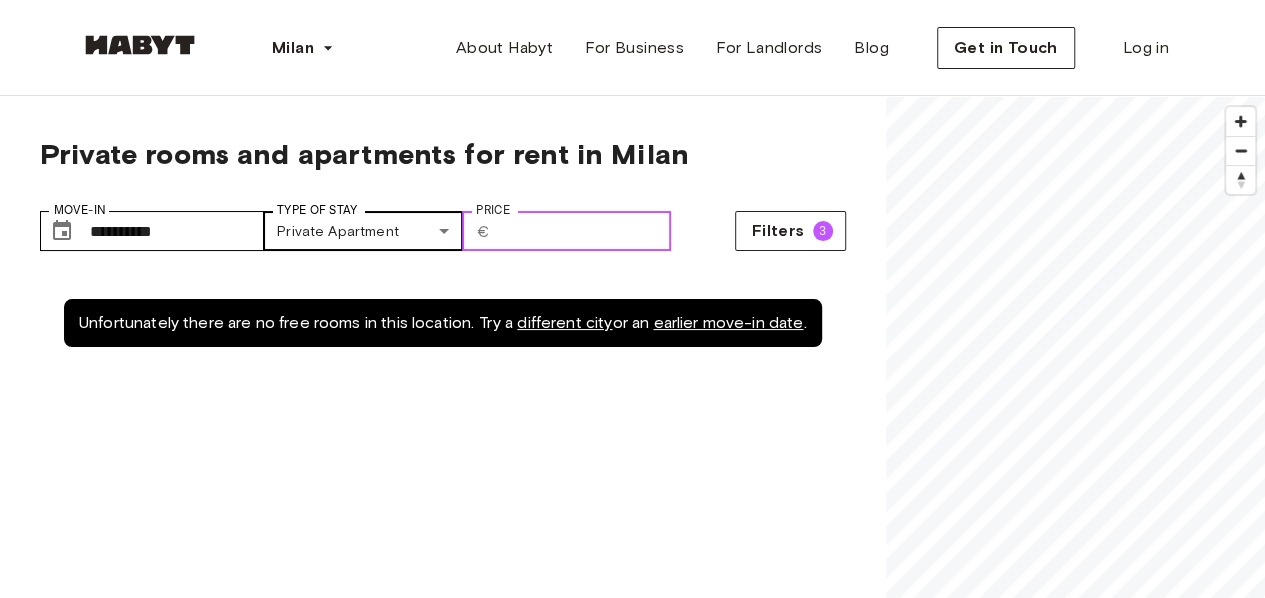 drag, startPoint x: 571, startPoint y: 233, endPoint x: 424, endPoint y: 228, distance: 147.085 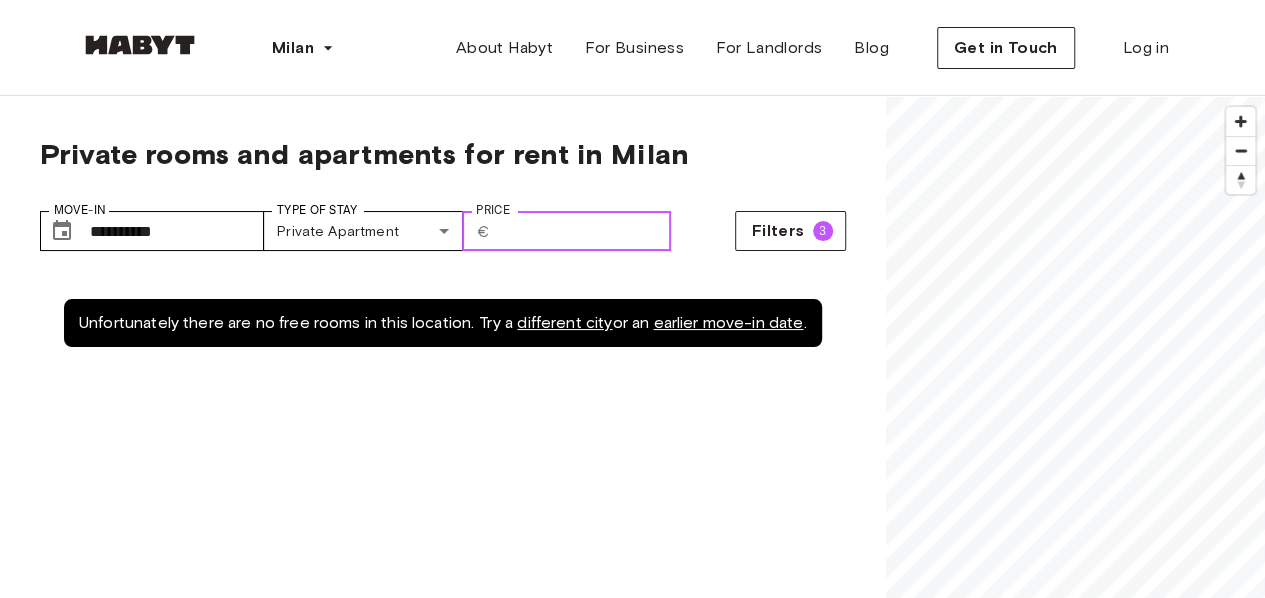 click on "****" at bounding box center (584, 231) 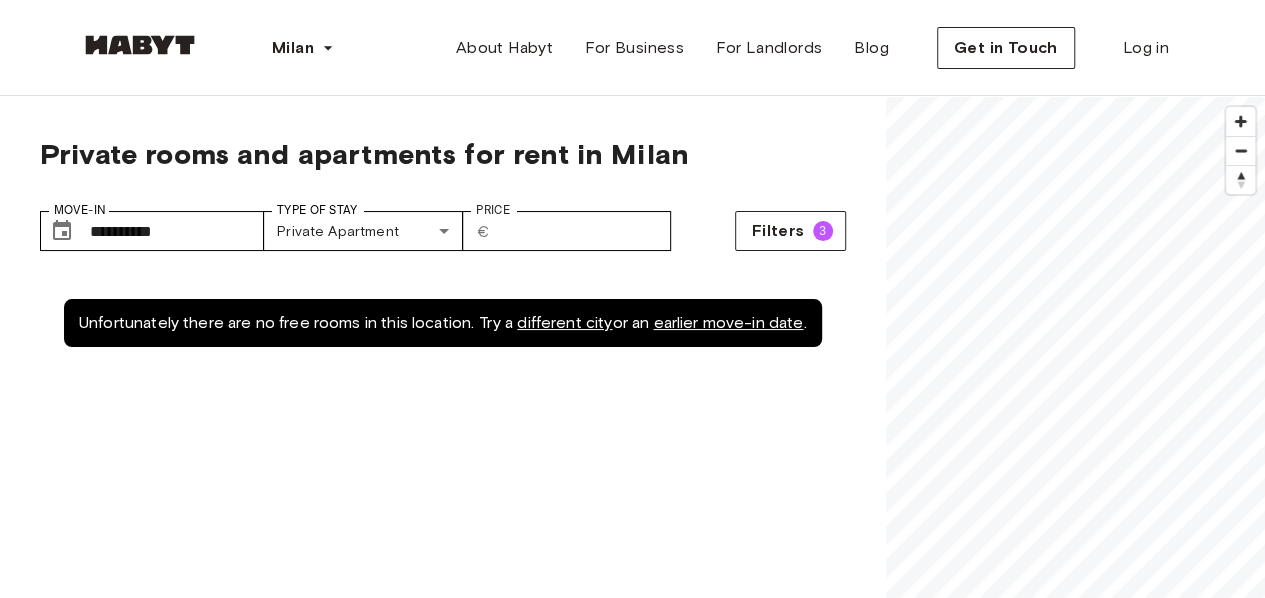 click on "**********" at bounding box center (443, 223) 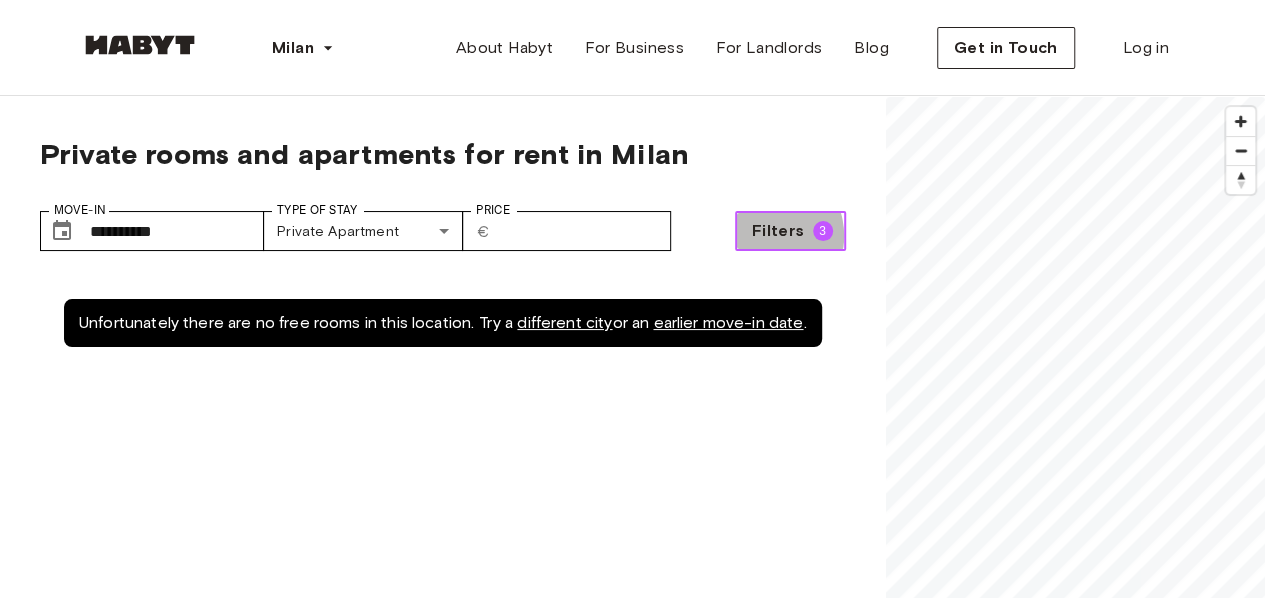 click on "Filters" at bounding box center [778, 231] 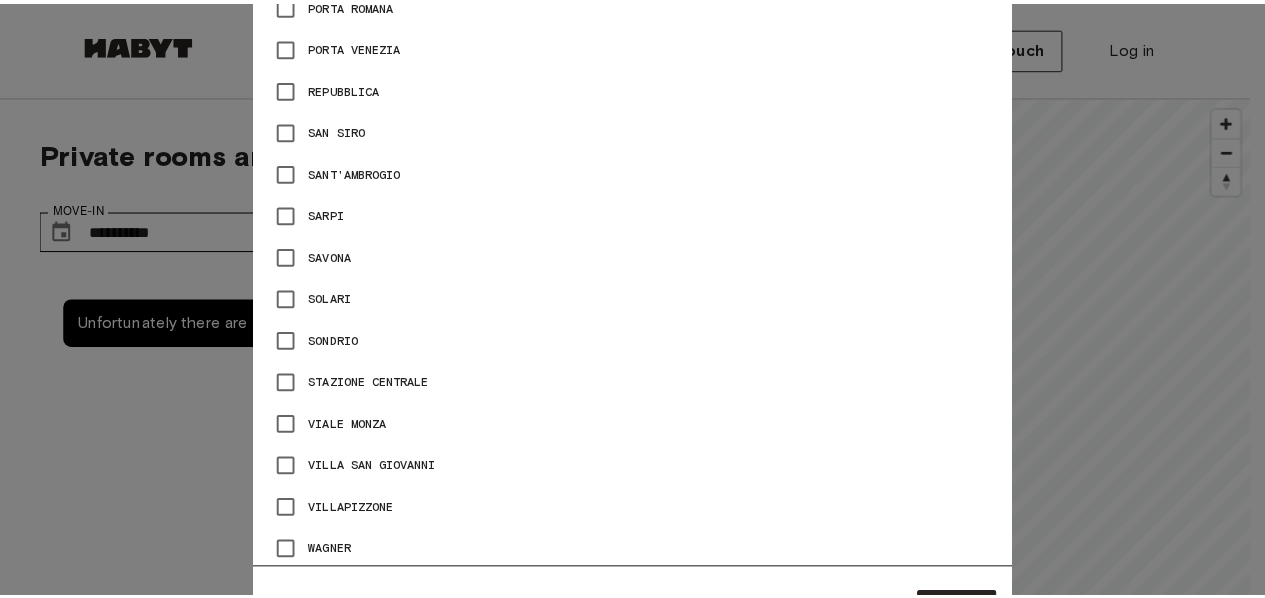 scroll, scrollTop: 2404, scrollLeft: 0, axis: vertical 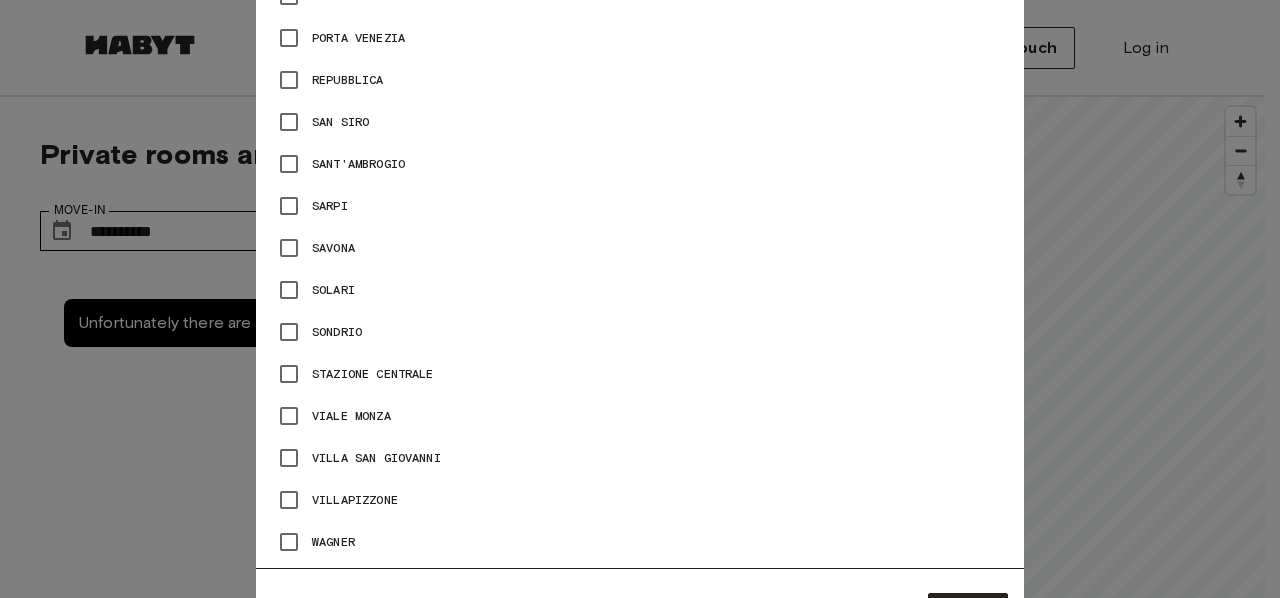 click at bounding box center [640, 299] 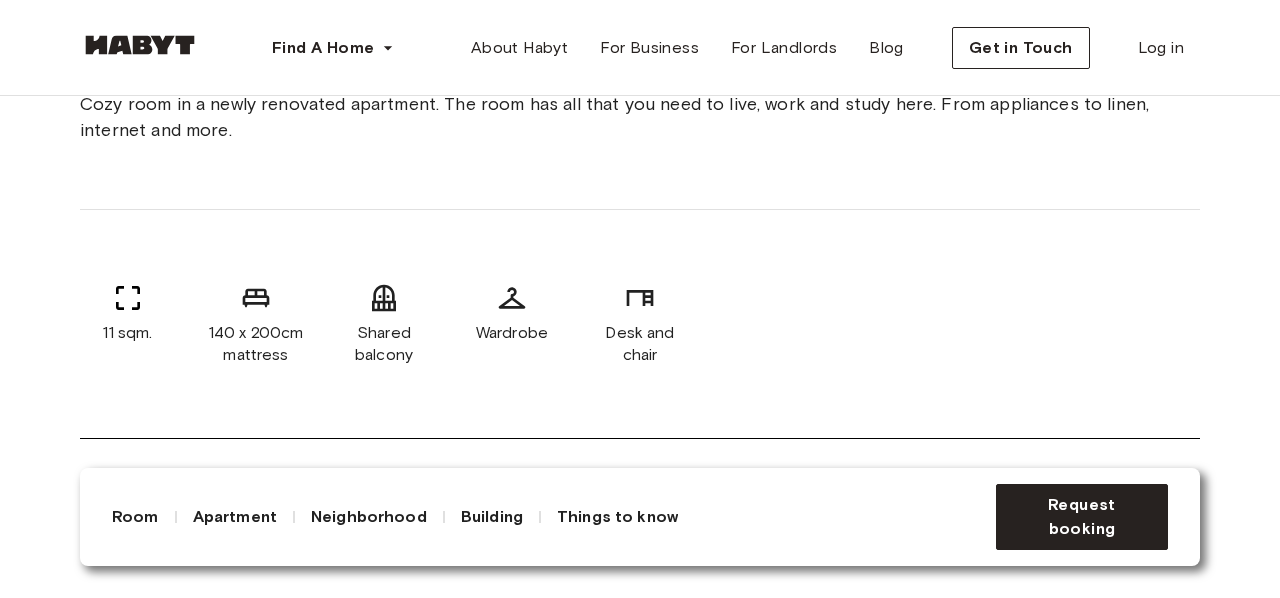 scroll, scrollTop: 0, scrollLeft: 0, axis: both 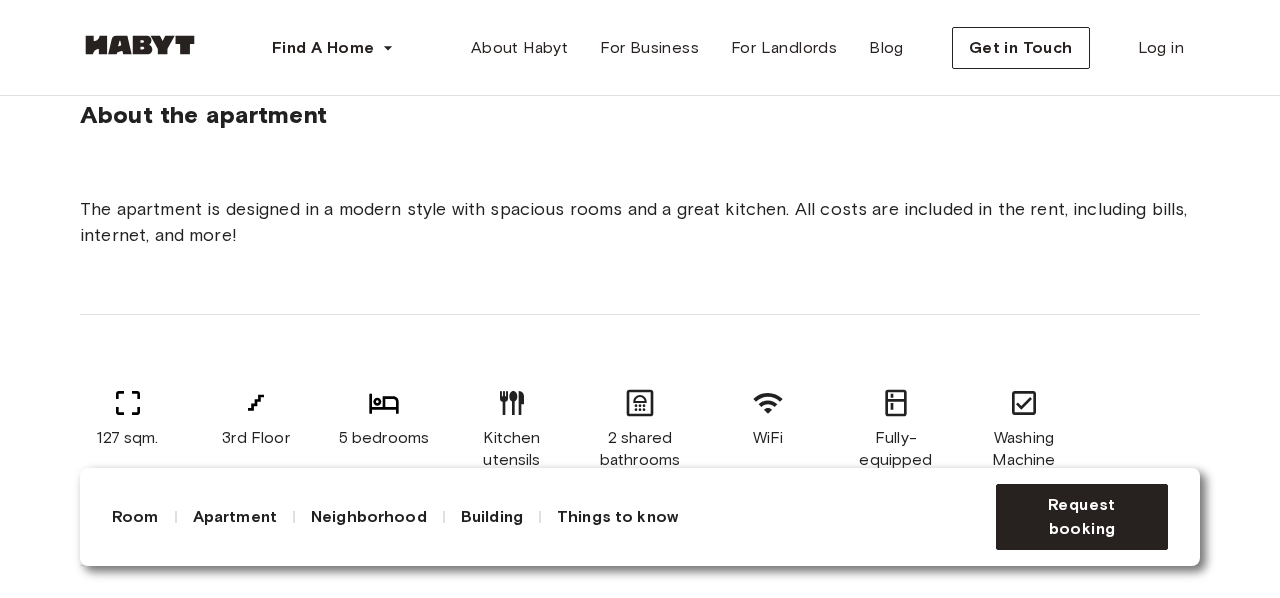 click on "The apartment is designed in a modern style with spacious rooms and a great kitchen. All costs are included in the rent, including bills, internet, and more!" at bounding box center (640, 222) 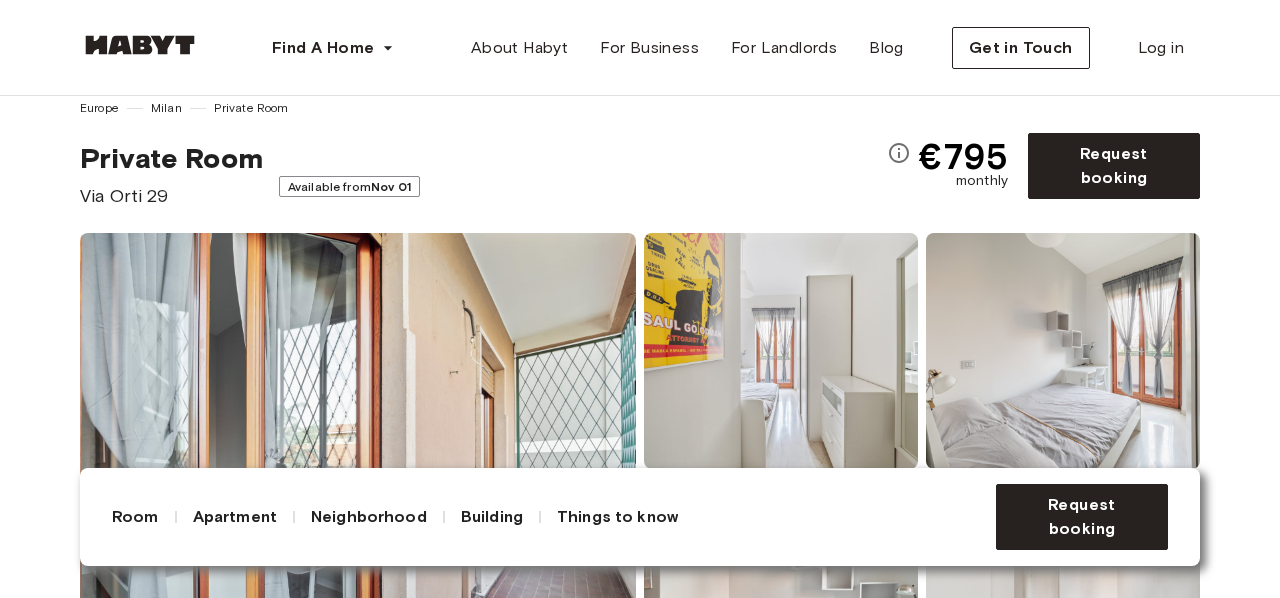 scroll, scrollTop: 28, scrollLeft: 0, axis: vertical 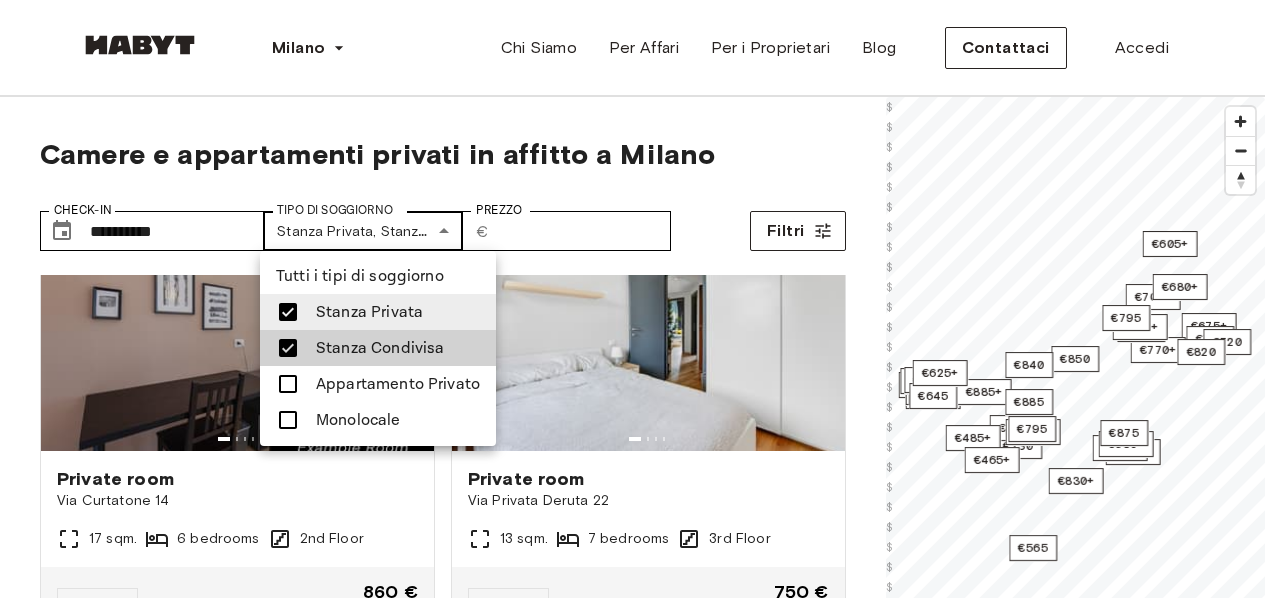 click on "**********" at bounding box center (640, 2376) 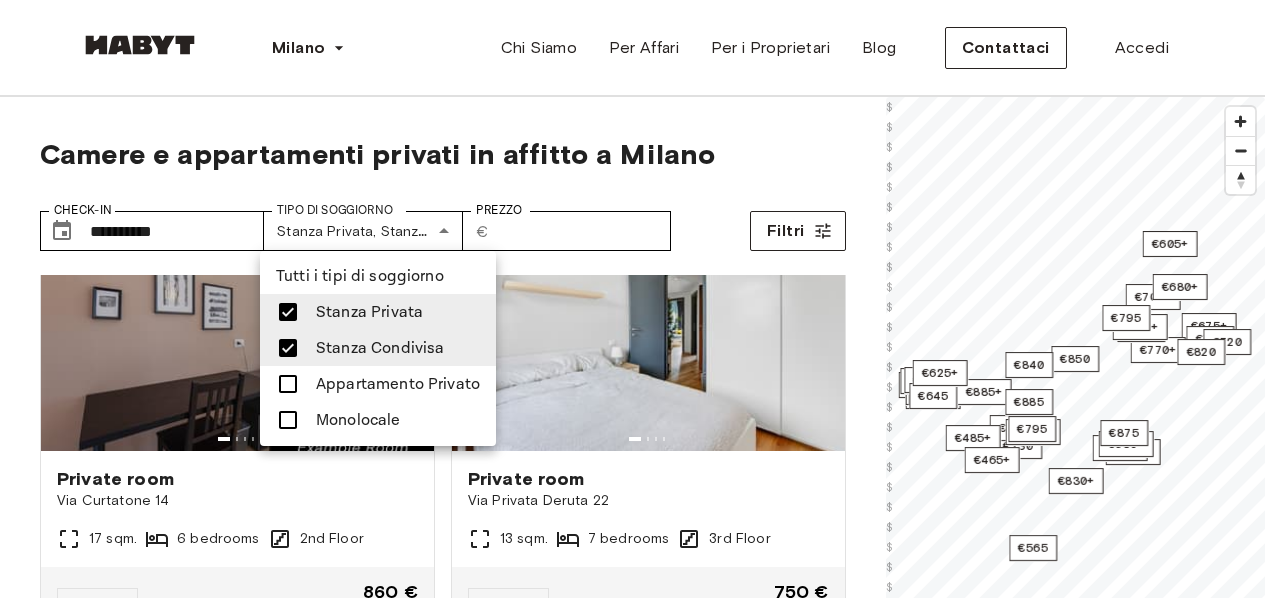 click at bounding box center (294, 384) 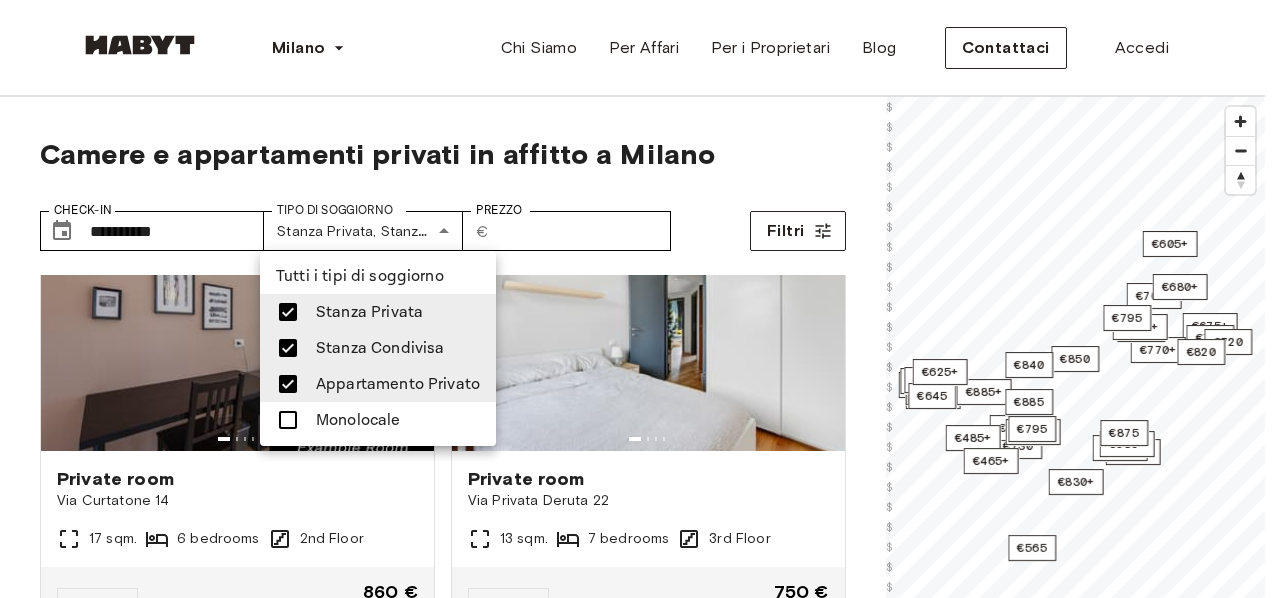 click at bounding box center [288, 348] 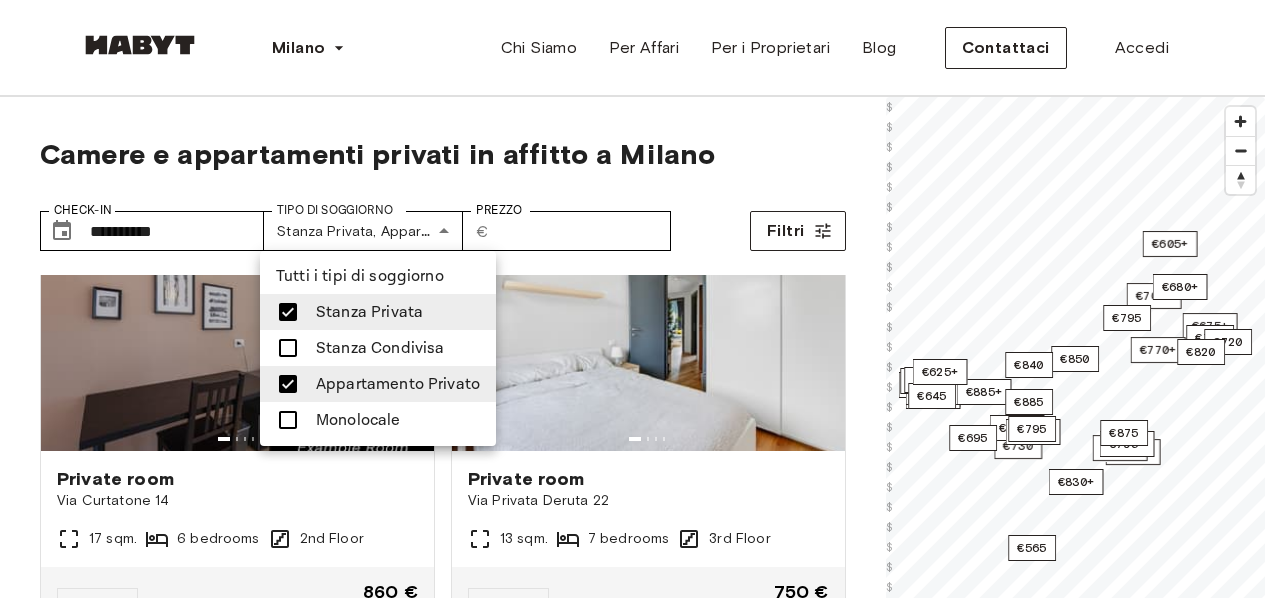 click at bounding box center (288, 312) 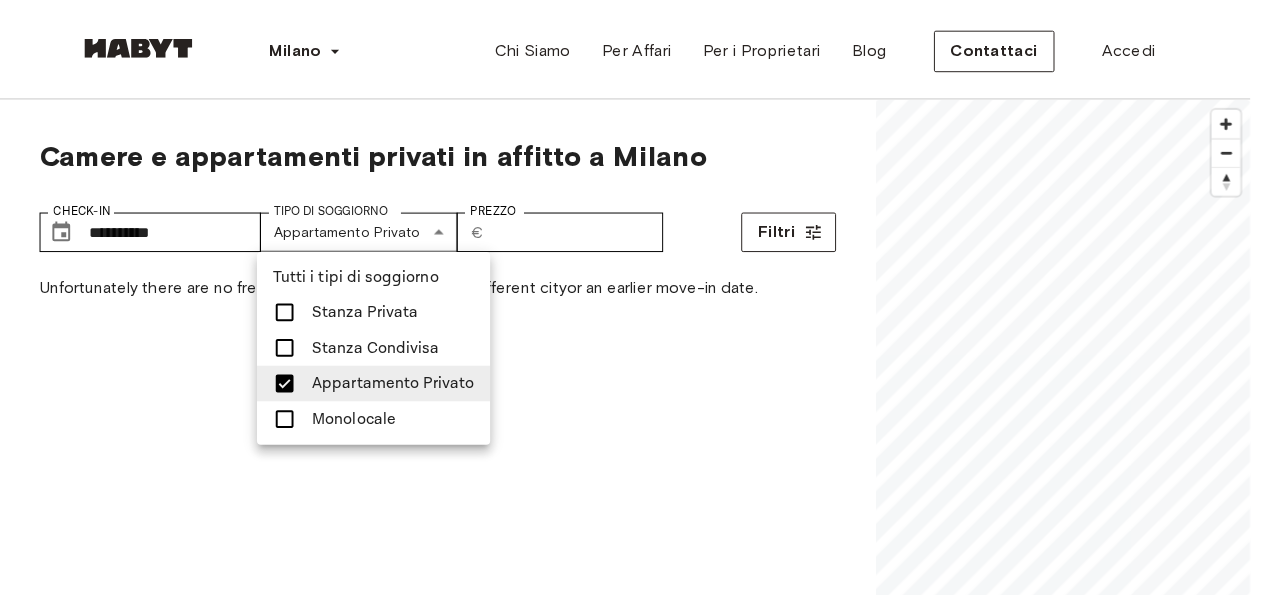 scroll, scrollTop: 0, scrollLeft: 0, axis: both 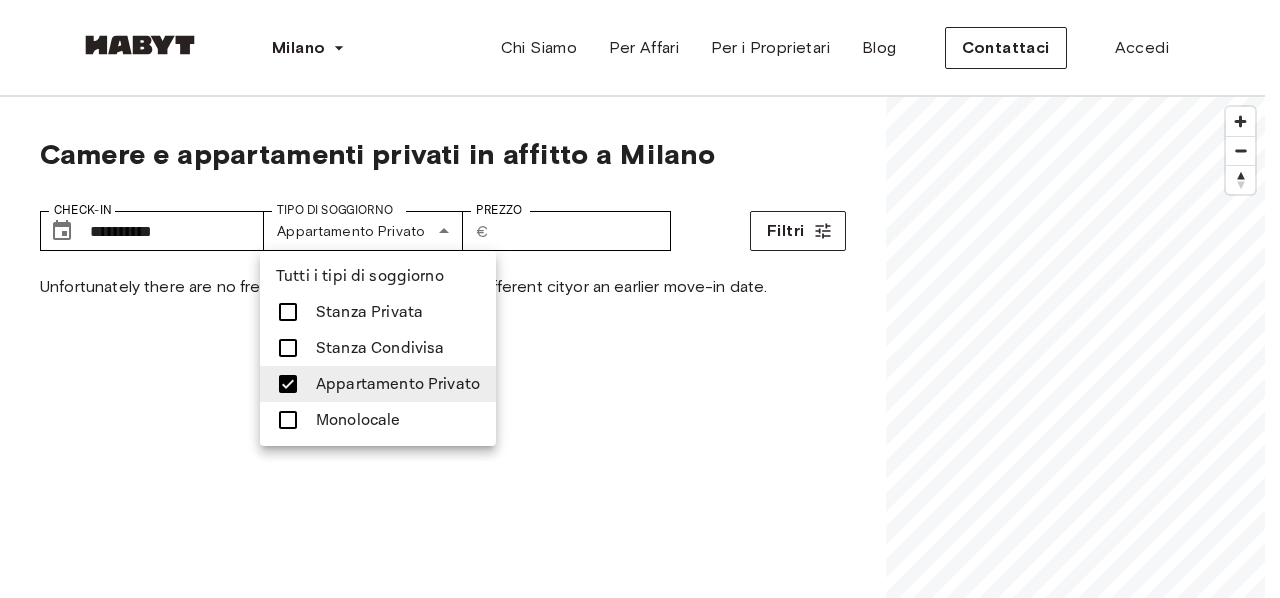 click on "Monolocale" at bounding box center [378, 420] 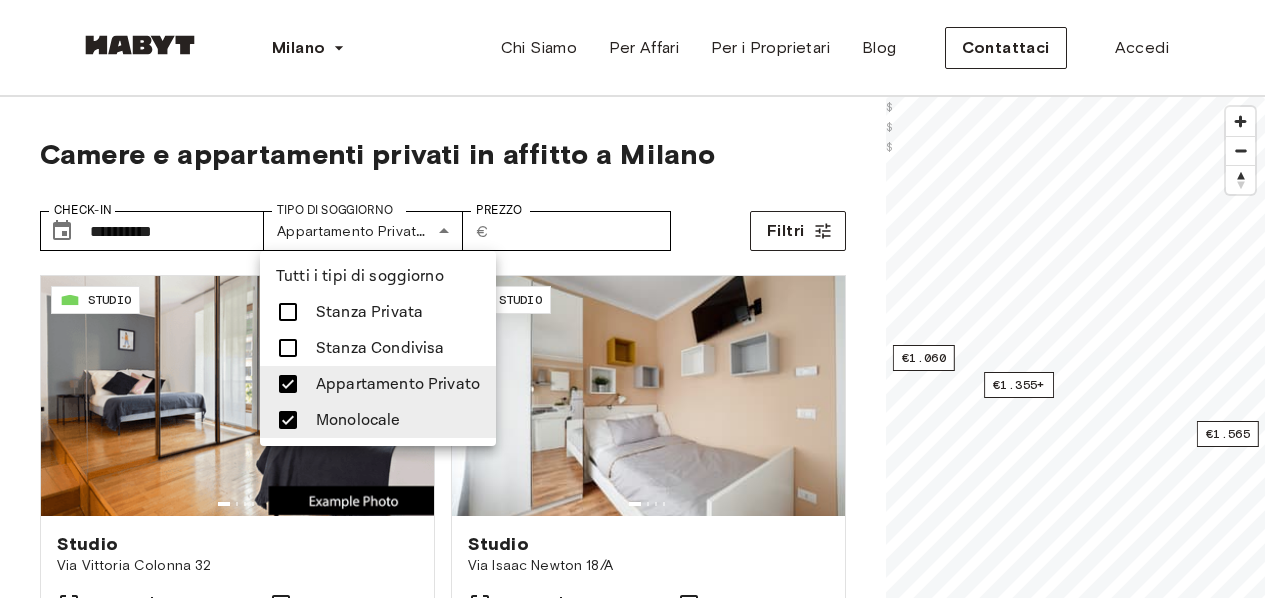 click at bounding box center [288, 384] 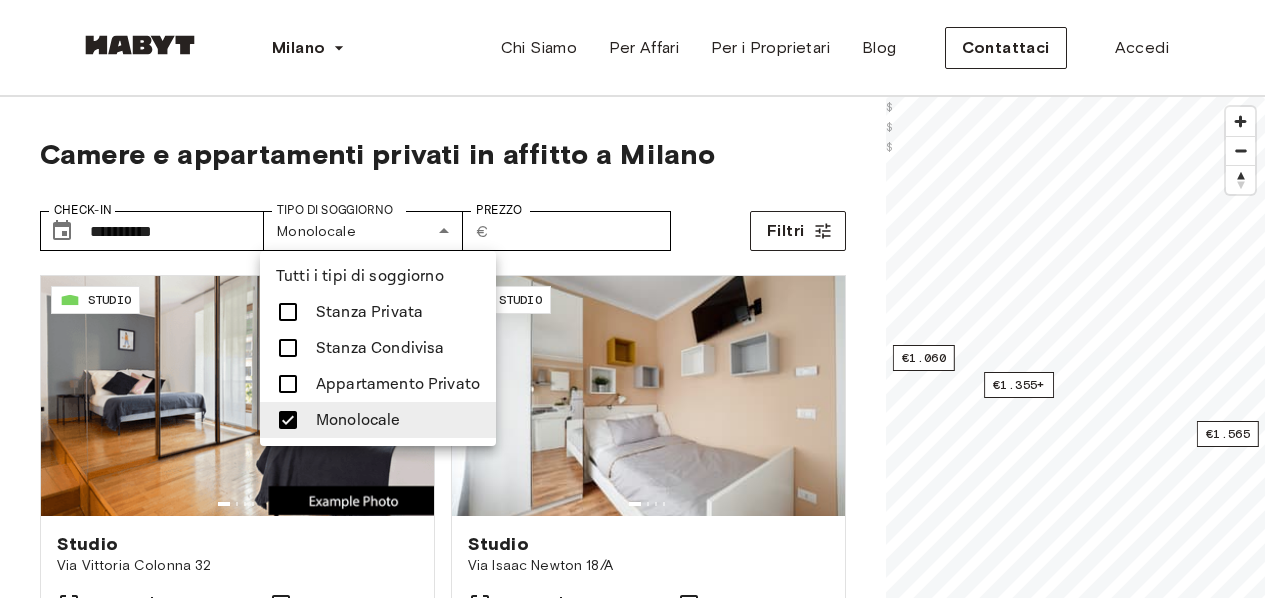 click at bounding box center (640, 299) 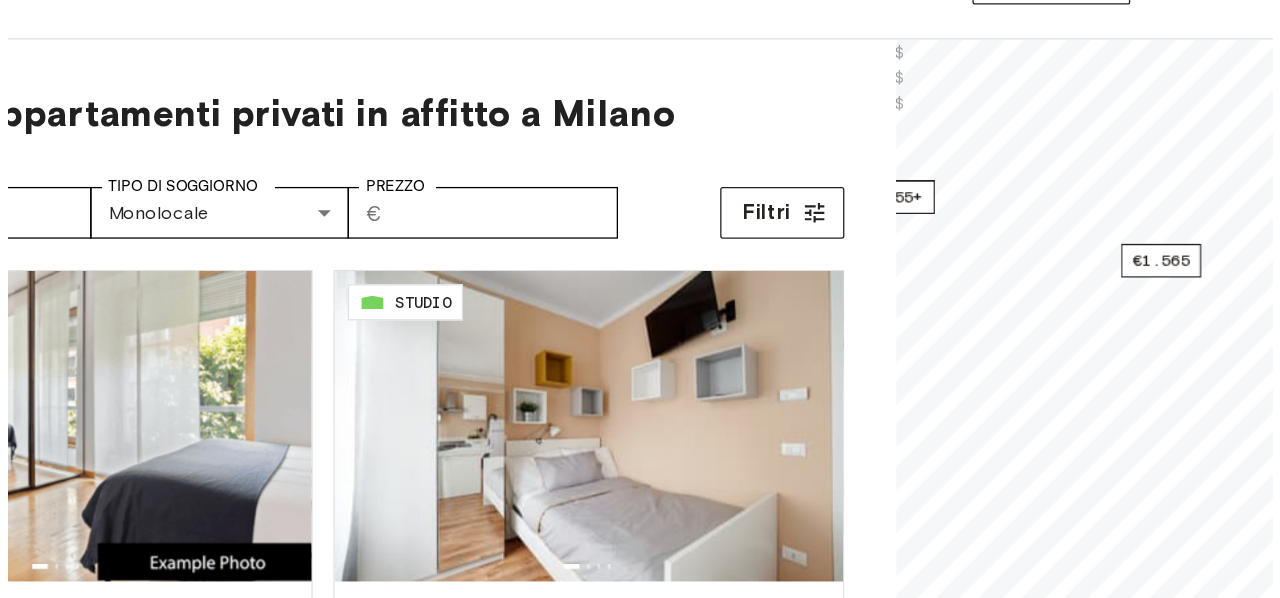 scroll, scrollTop: 1, scrollLeft: 0, axis: vertical 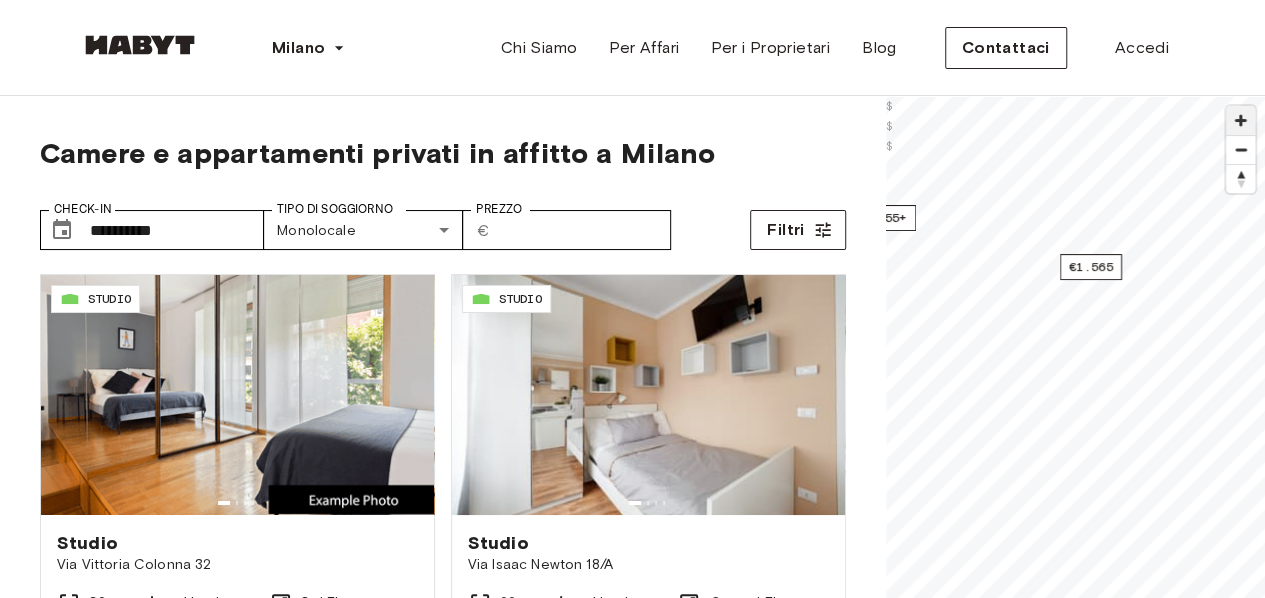 click at bounding box center [1240, 120] 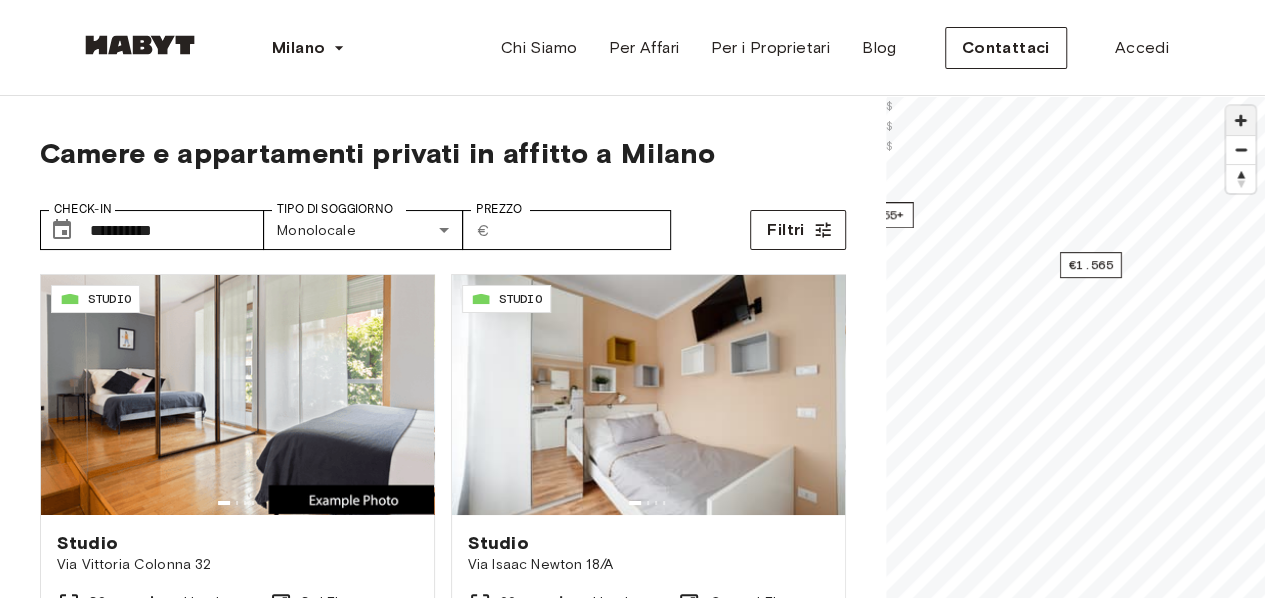 click at bounding box center [1240, 120] 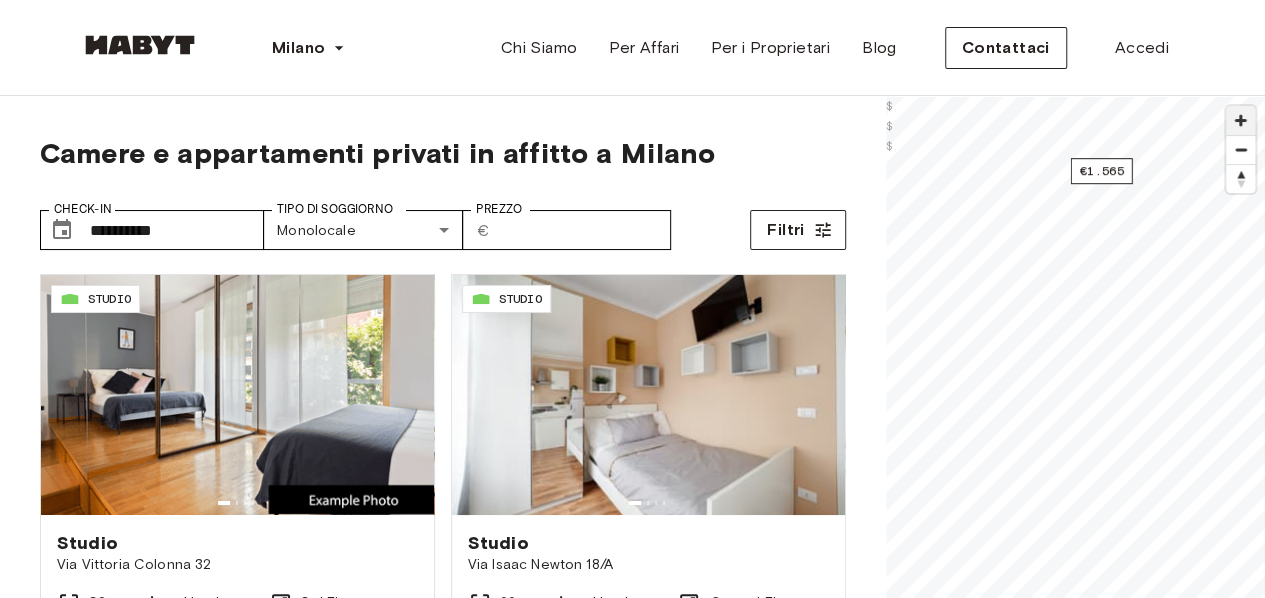 click at bounding box center [1240, 120] 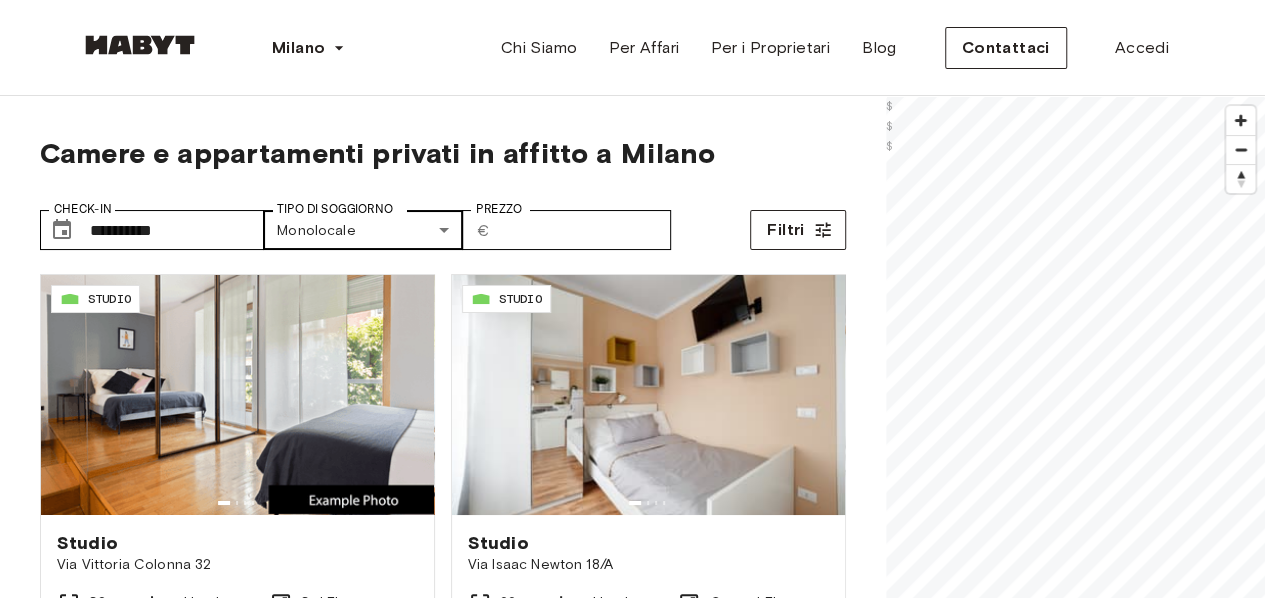 click on "**********" at bounding box center [632, 2375] 